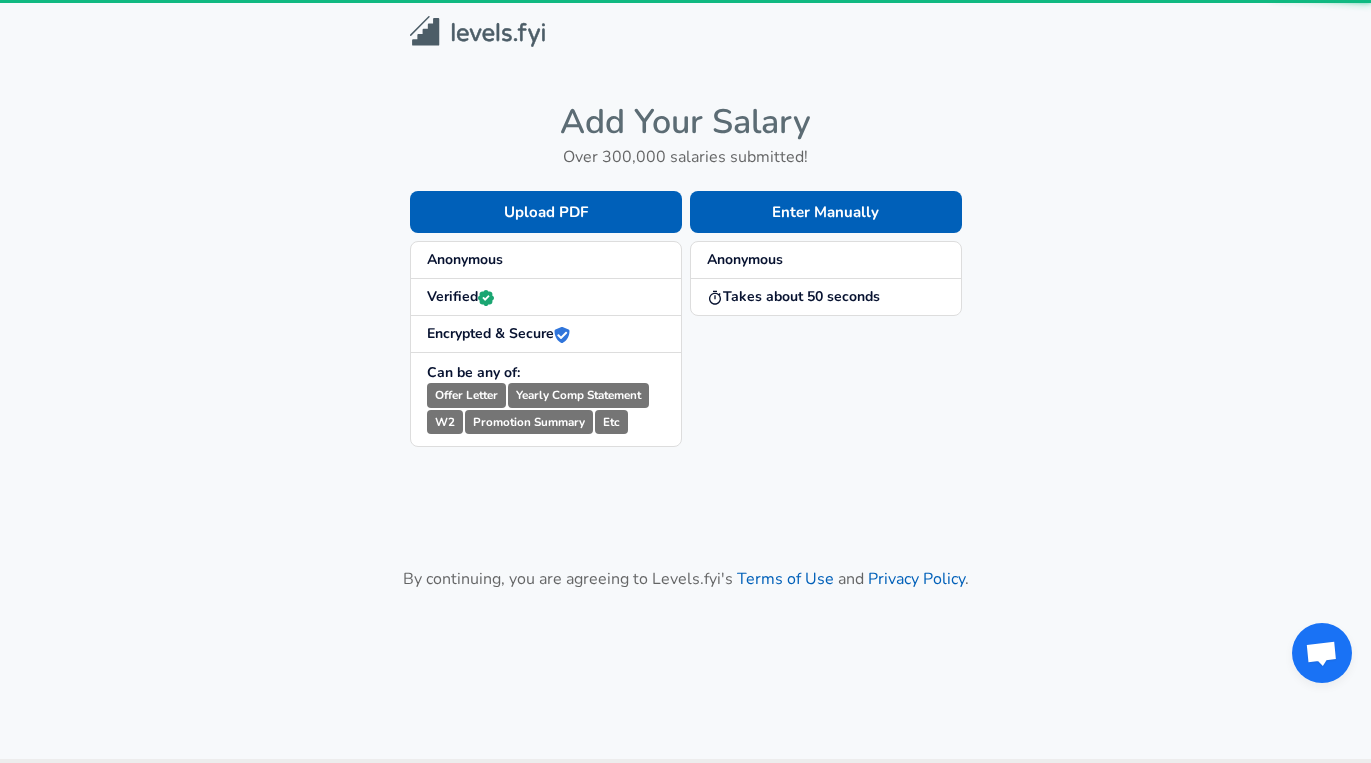 scroll, scrollTop: 0, scrollLeft: 0, axis: both 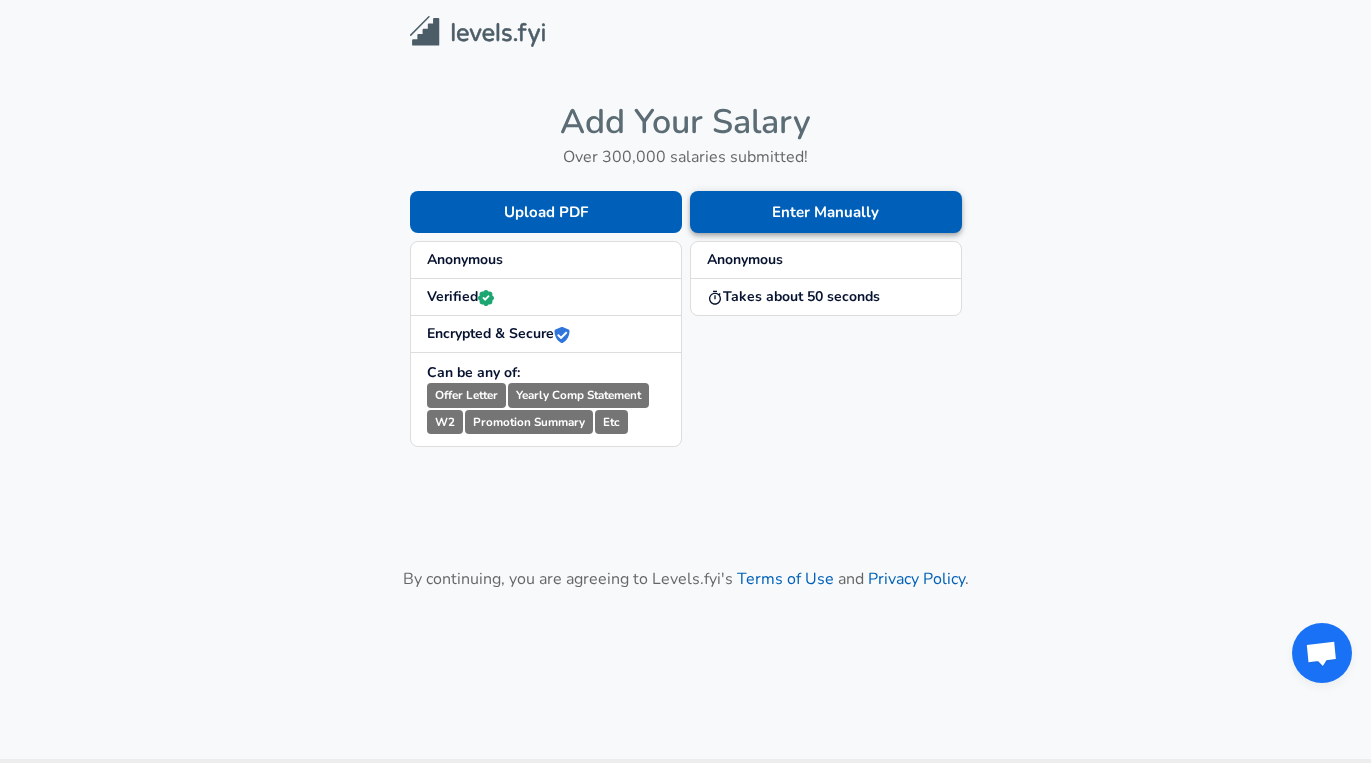 click on "Enter Manually" at bounding box center [826, 212] 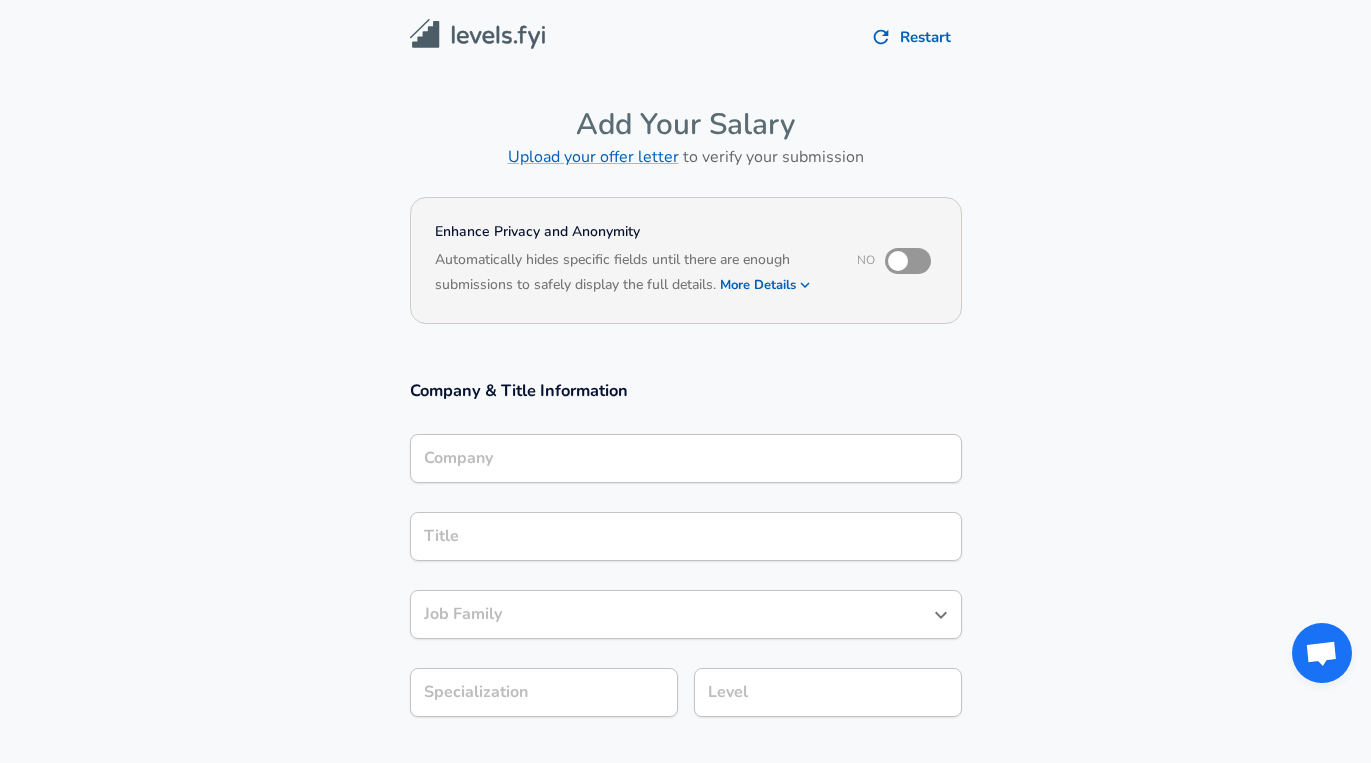 click on "Company Company" at bounding box center (686, 461) 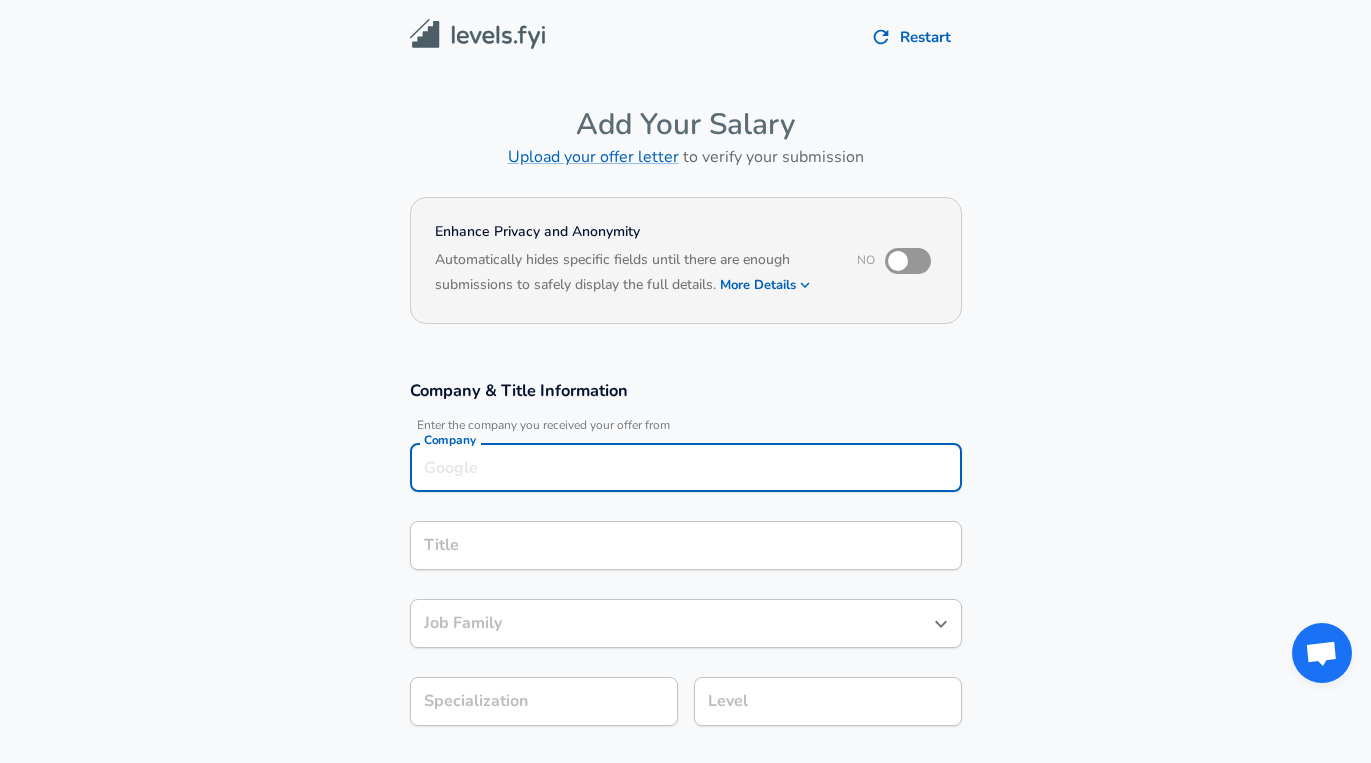 scroll, scrollTop: 20, scrollLeft: 0, axis: vertical 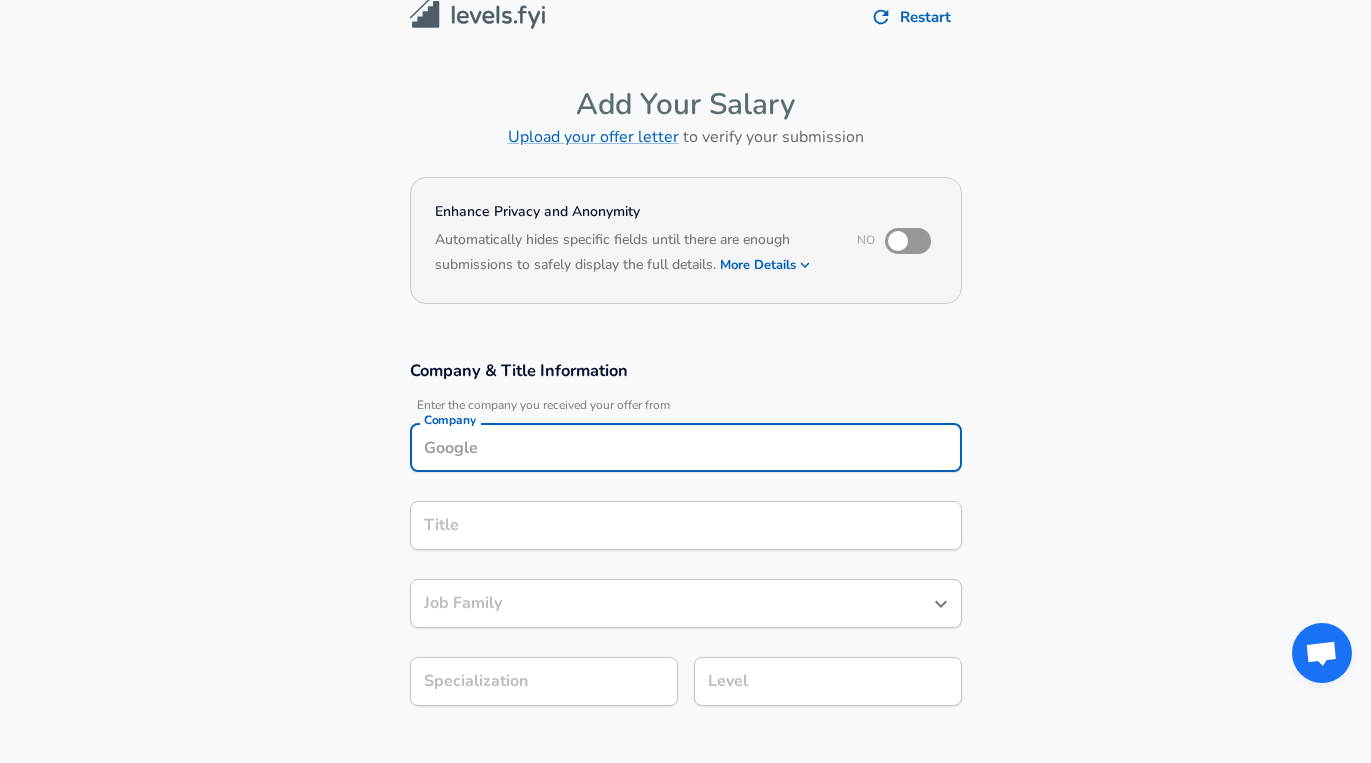 type on "I" 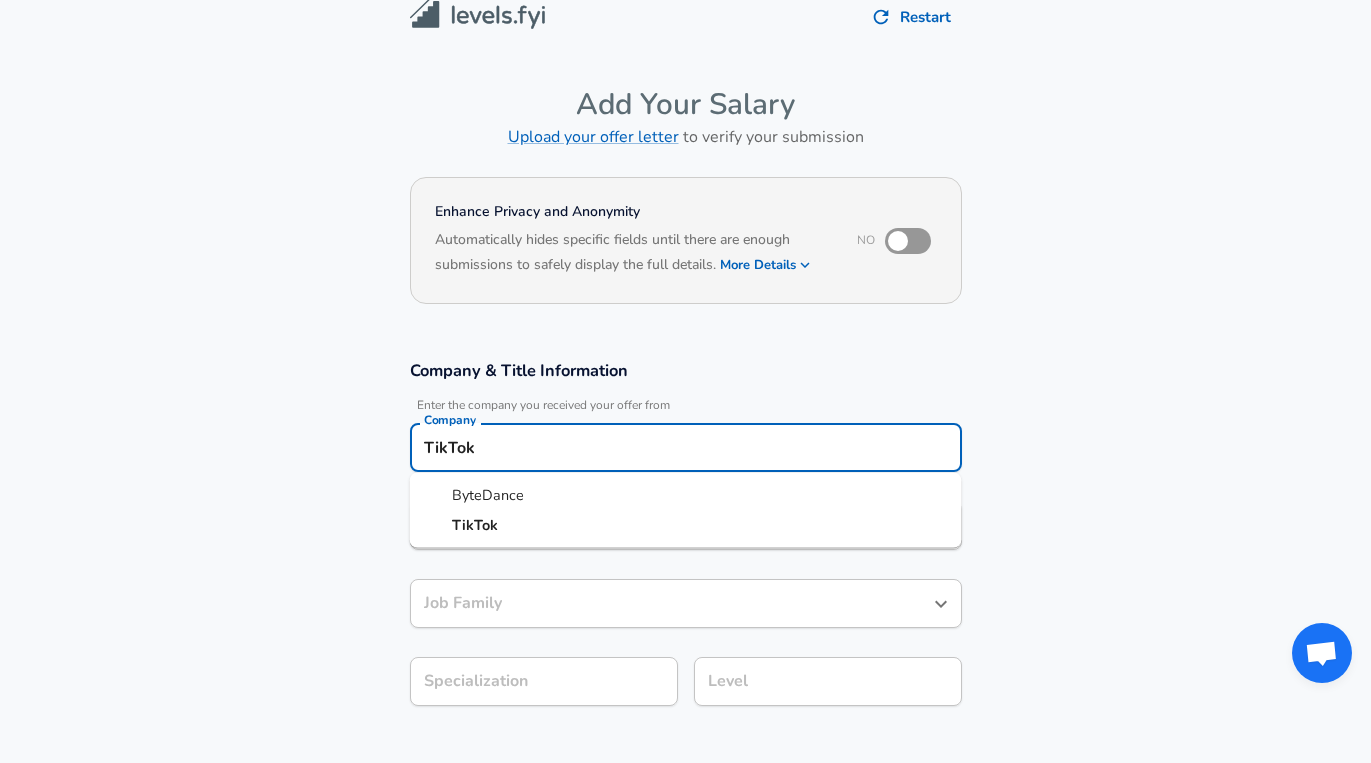 click on "ByteDance" at bounding box center [686, 496] 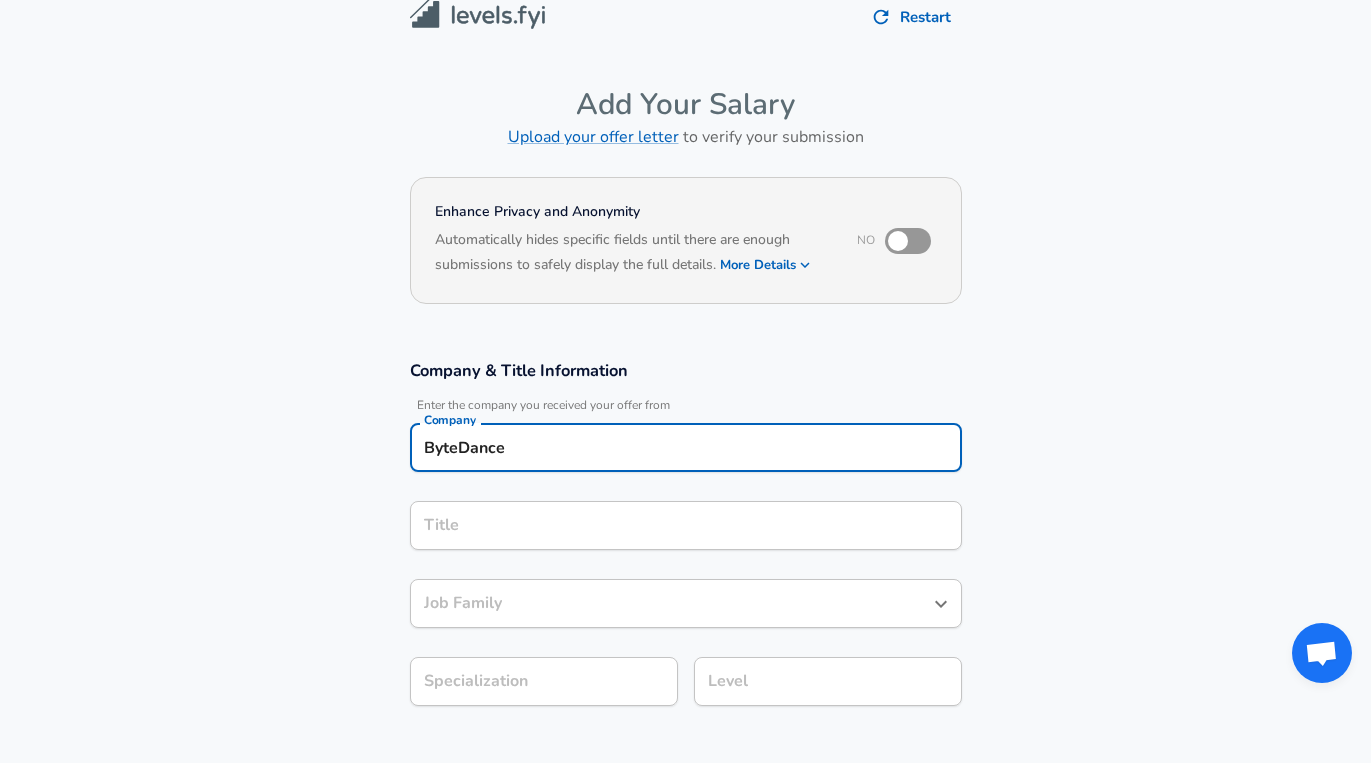 click on "Title" at bounding box center [686, 525] 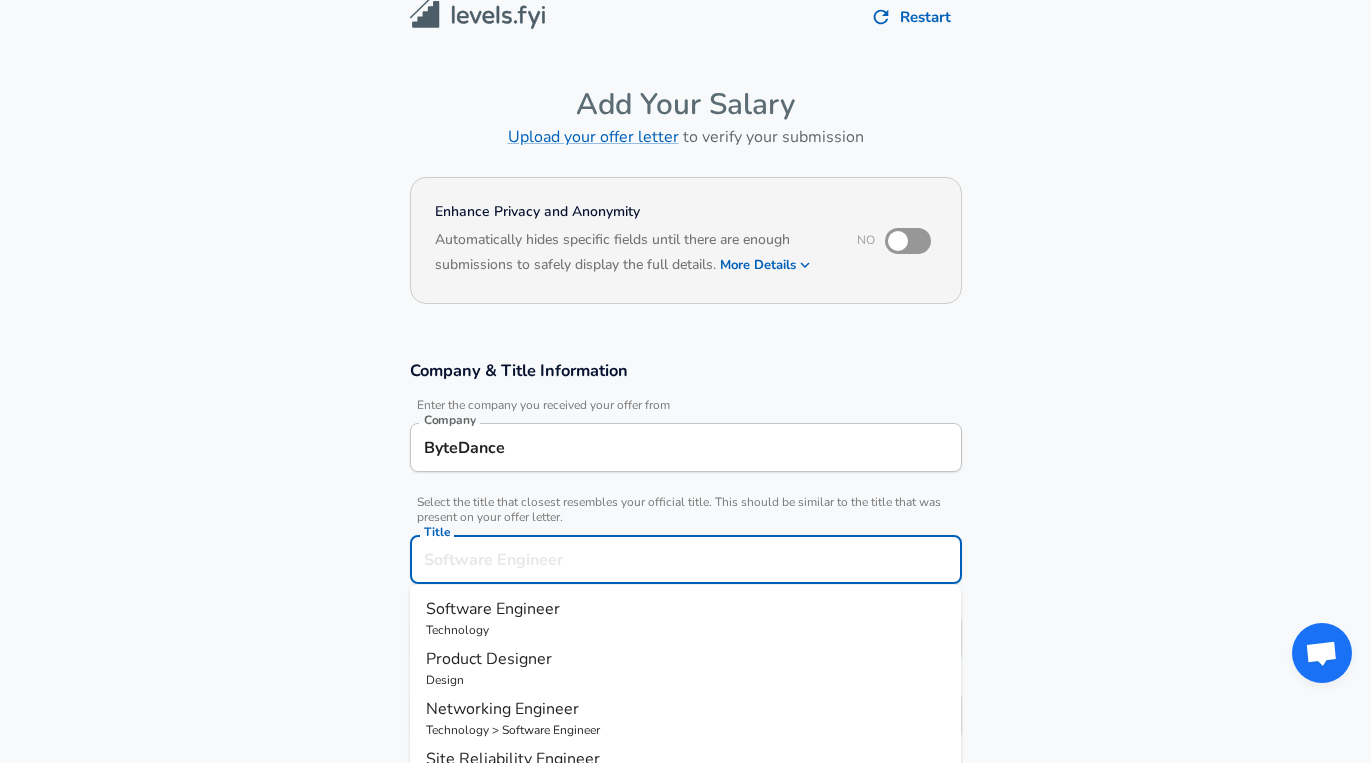 scroll, scrollTop: 60, scrollLeft: 0, axis: vertical 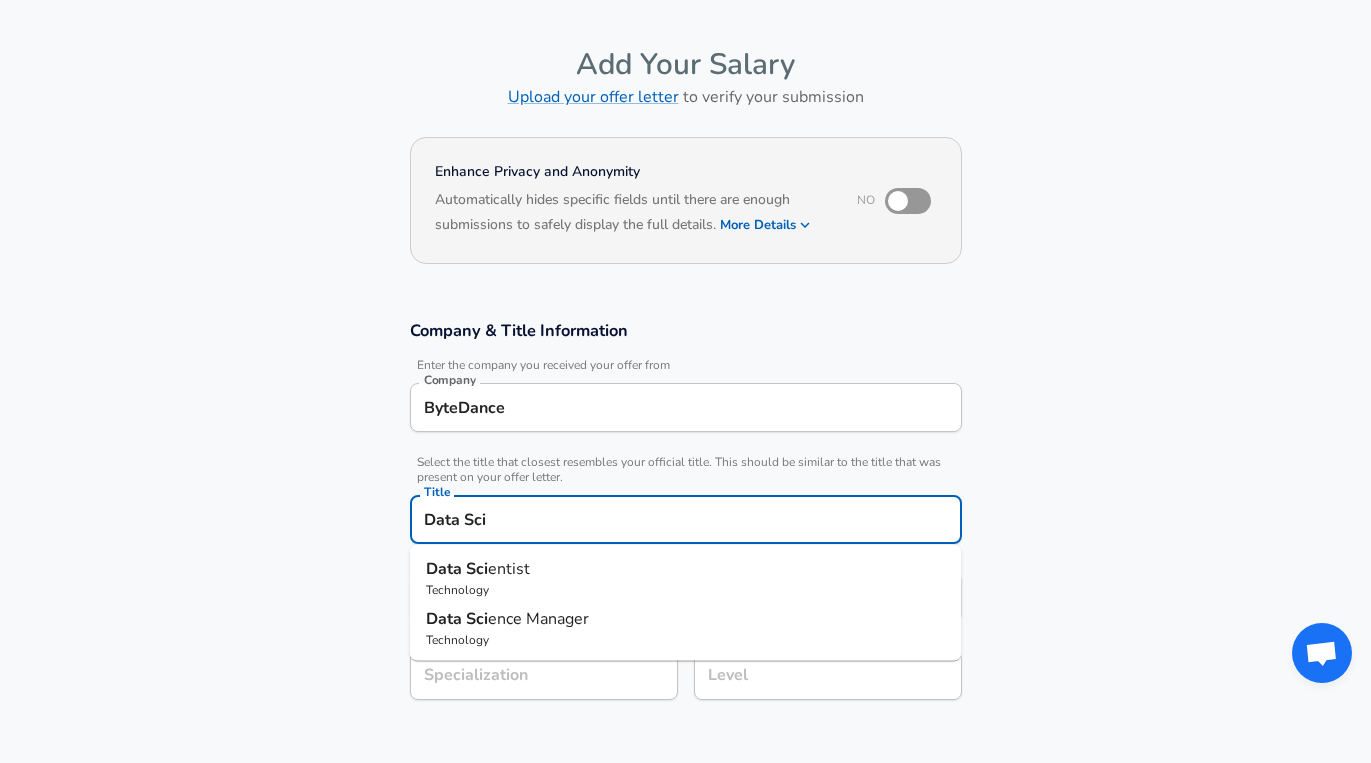 click on "Data" at bounding box center [446, 569] 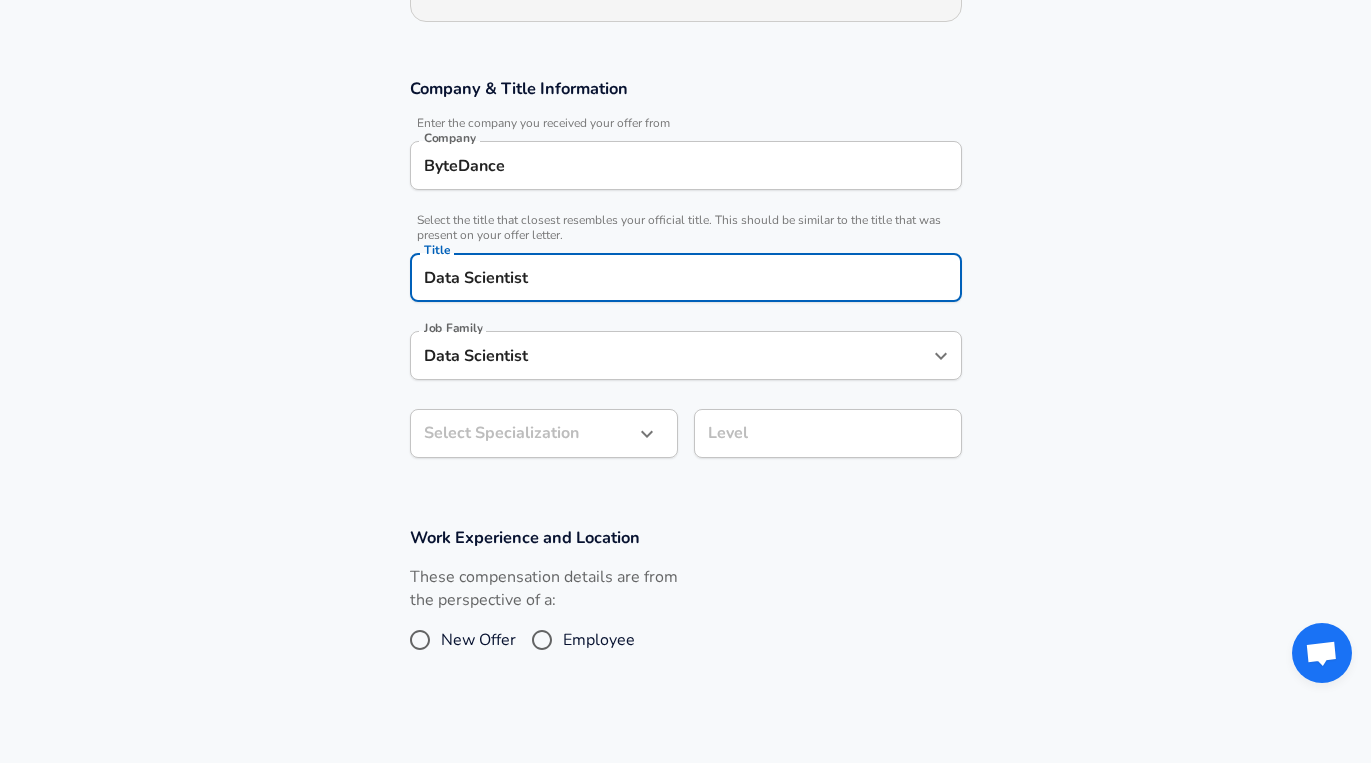 type on "Data Scientist" 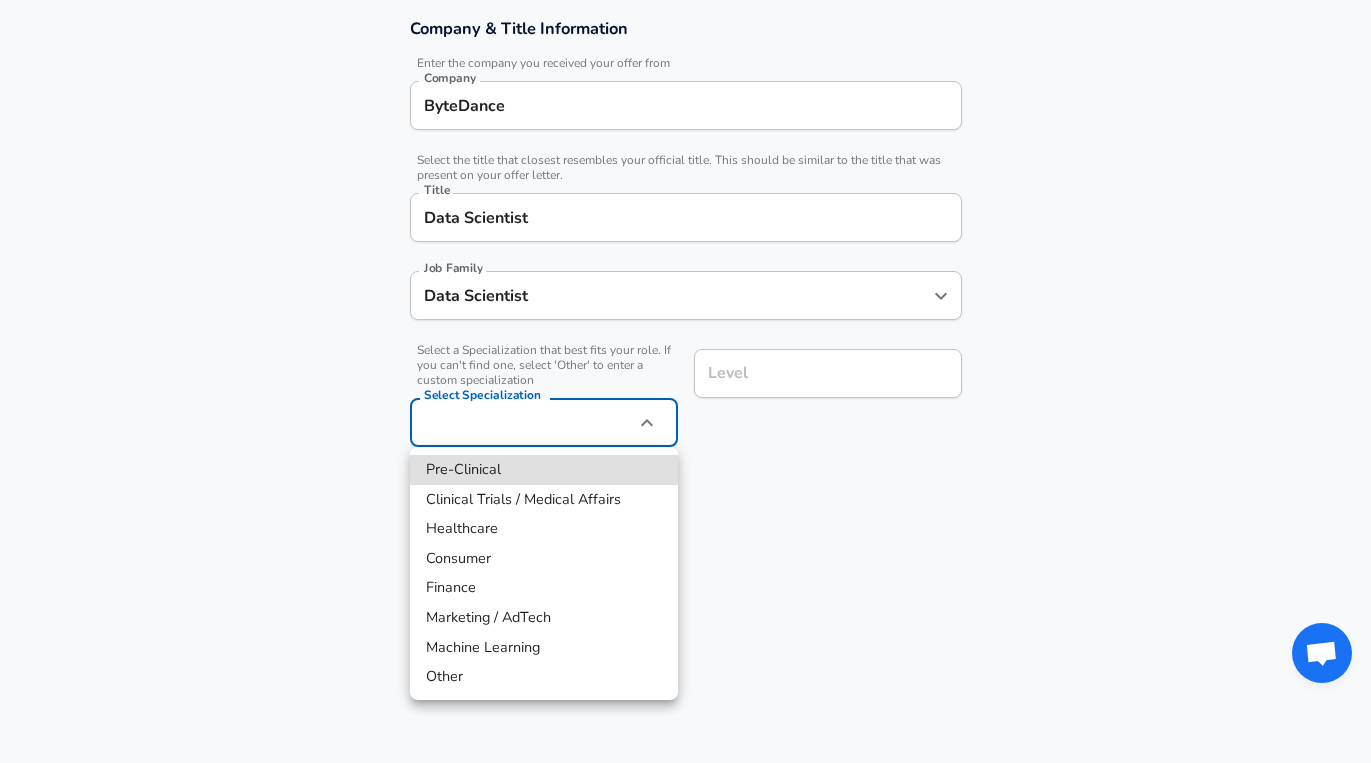click at bounding box center (685, 381) 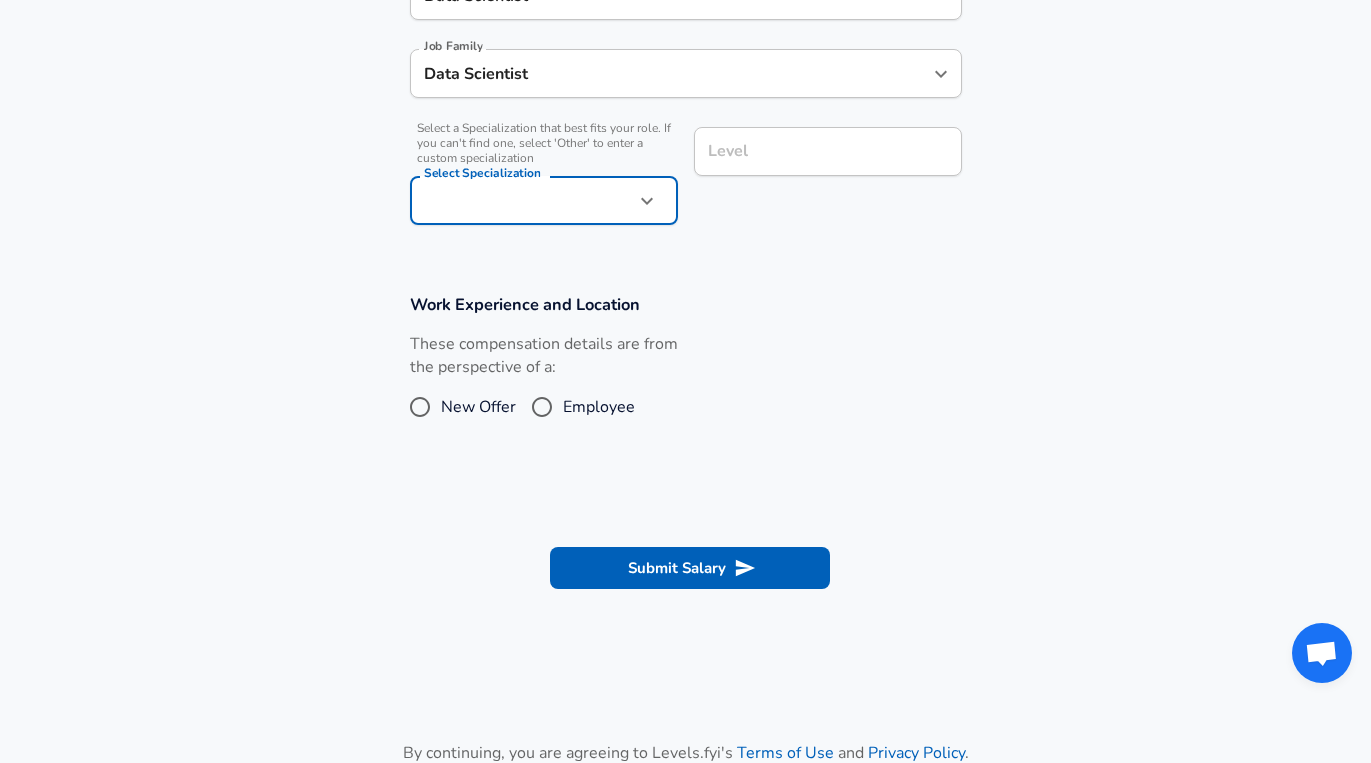 scroll, scrollTop: 637, scrollLeft: 0, axis: vertical 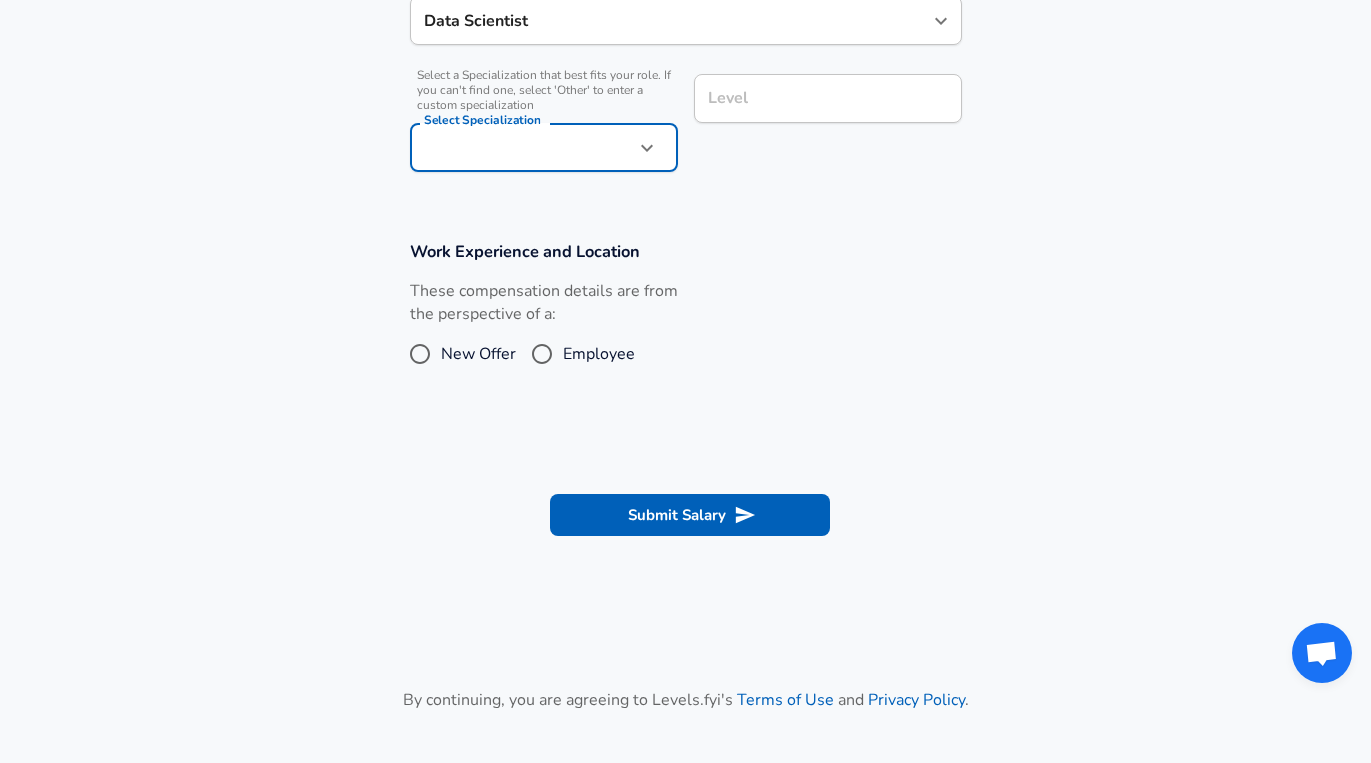 click on "These compensation details are from the perspective of a: New Offer Employee" at bounding box center [544, 333] 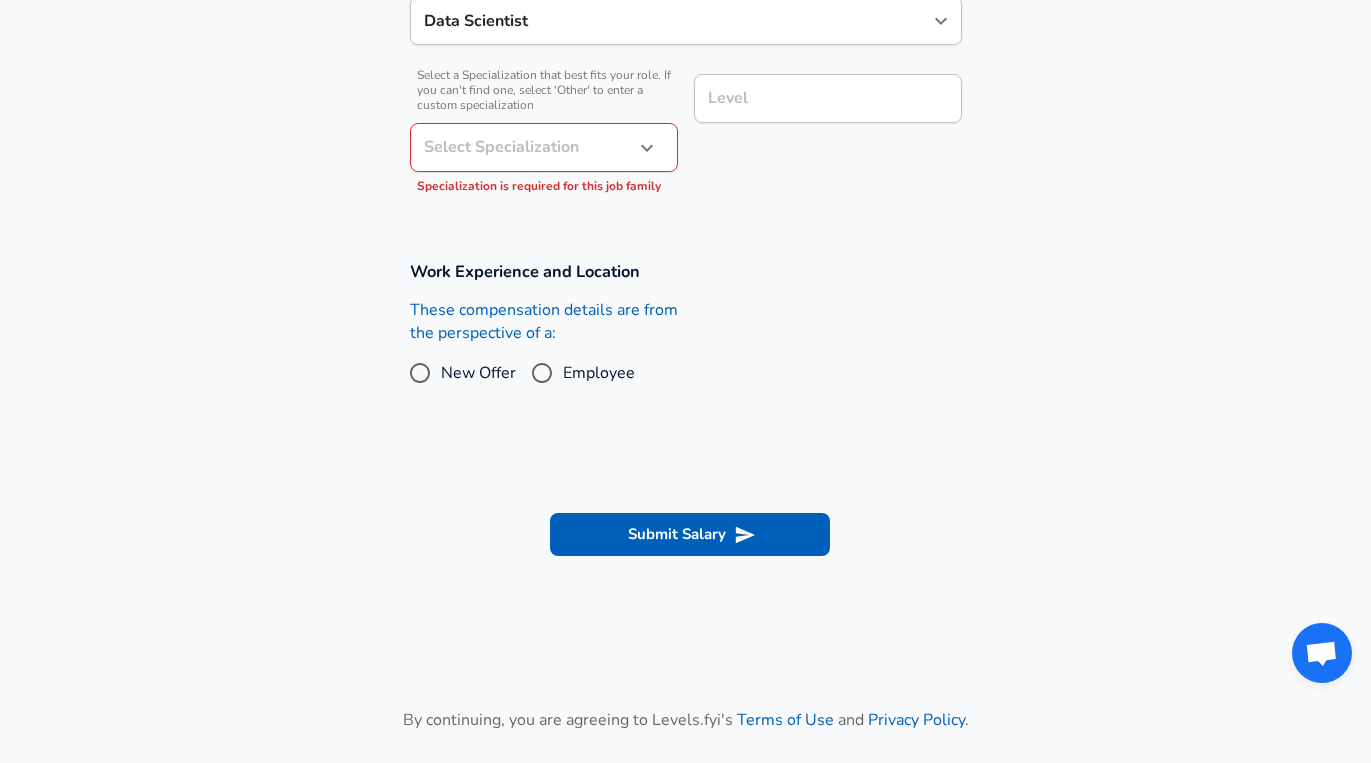 click on "Restart Add Your Salary Upload your offer letter   to verify your submission Enhance Privacy and Anonymity No Automatically hides specific fields until there are enough submissions to safely display the full details.   More Details Based on your submission and the data points that we have already collected, we will automatically hide and anonymize specific fields if there aren't enough data points to remain sufficiently anonymous. Company & Title Information   Enter the company you received your offer from Company ByteDance Company   Select the title that closest resembles your official title. This should be similar to the title that was present on your offer letter. Title Data Scientist Title Job Family Data Scientist Job Family   Select a Specialization that best fits your role. If you can't find one, select 'Other' to enter a custom specialization Select Specialization ​ Select Specialization Specialization is required for this job family Level Level Work Experience and Location New Offer Employee" at bounding box center [685, -256] 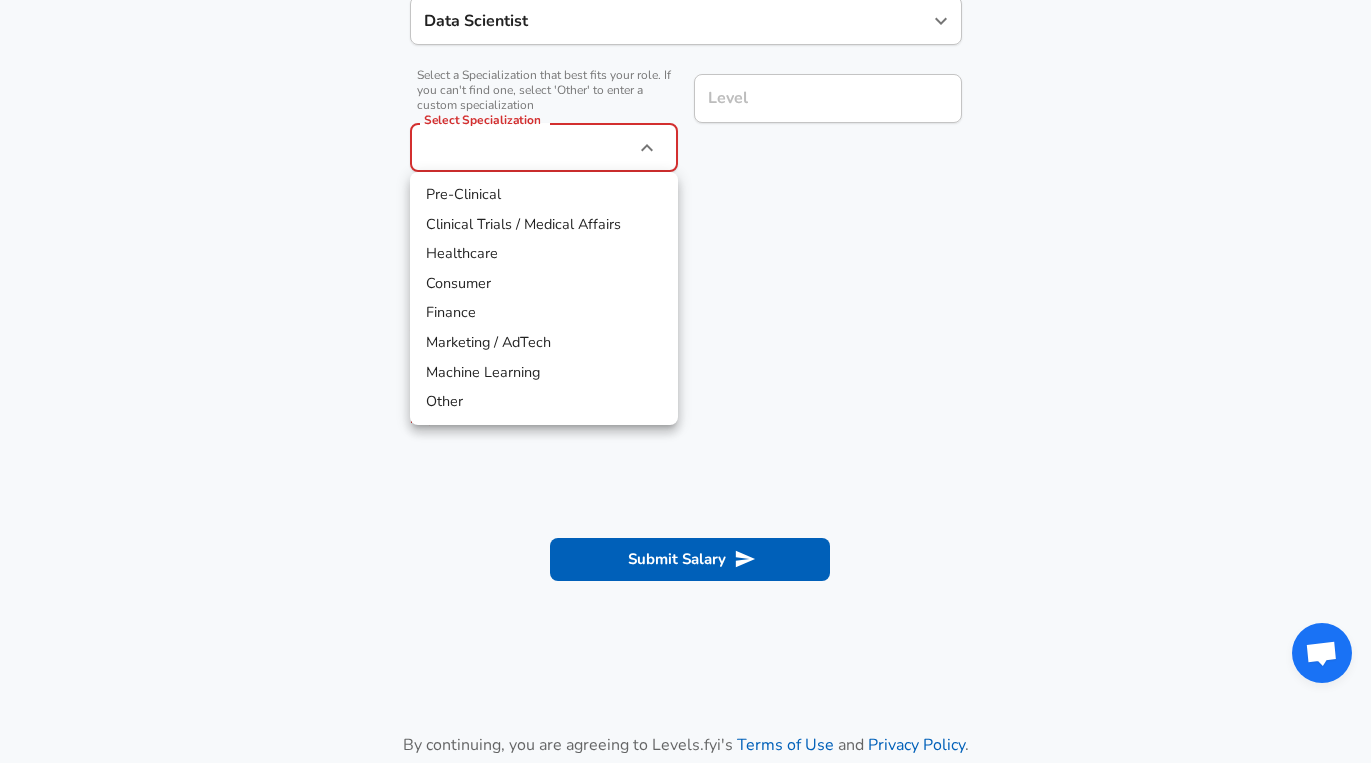 click on "Machine Learning" at bounding box center (544, 373) 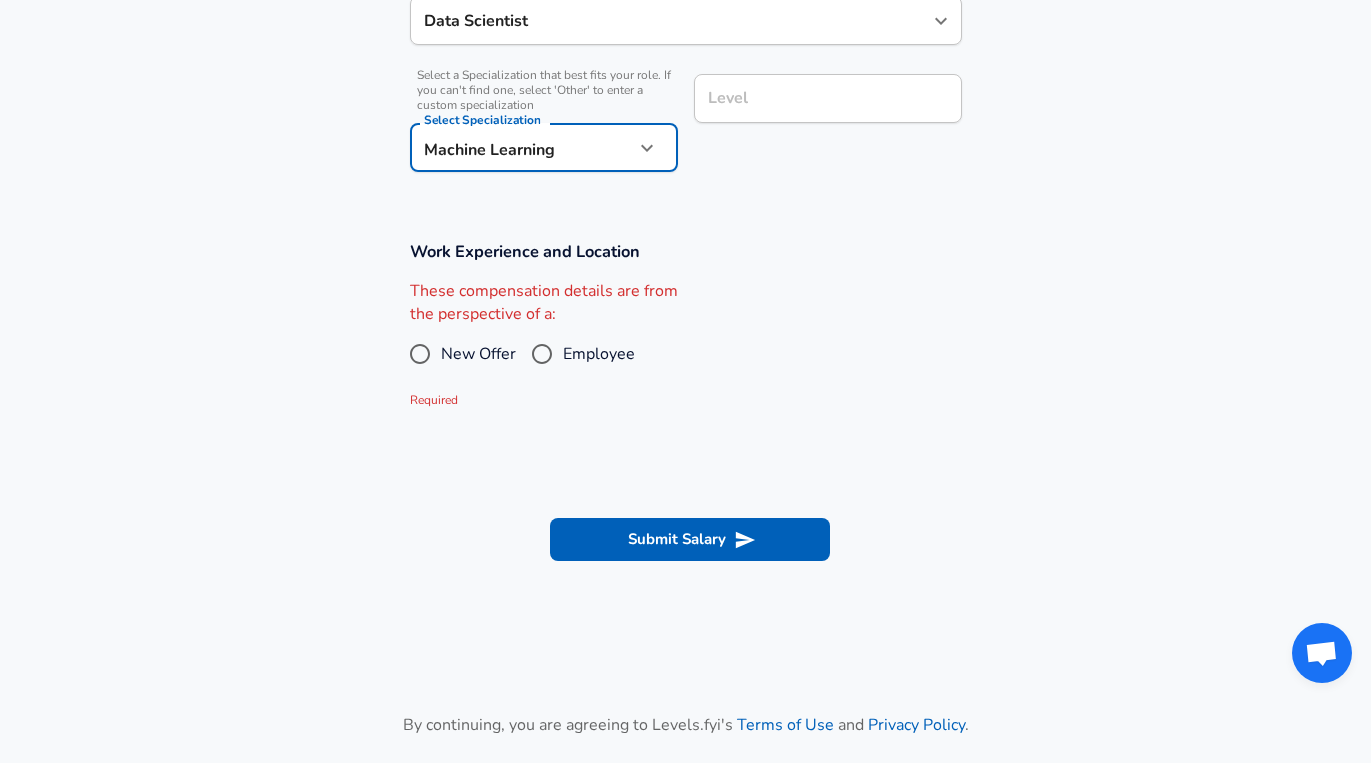 click on "Level" at bounding box center [828, 98] 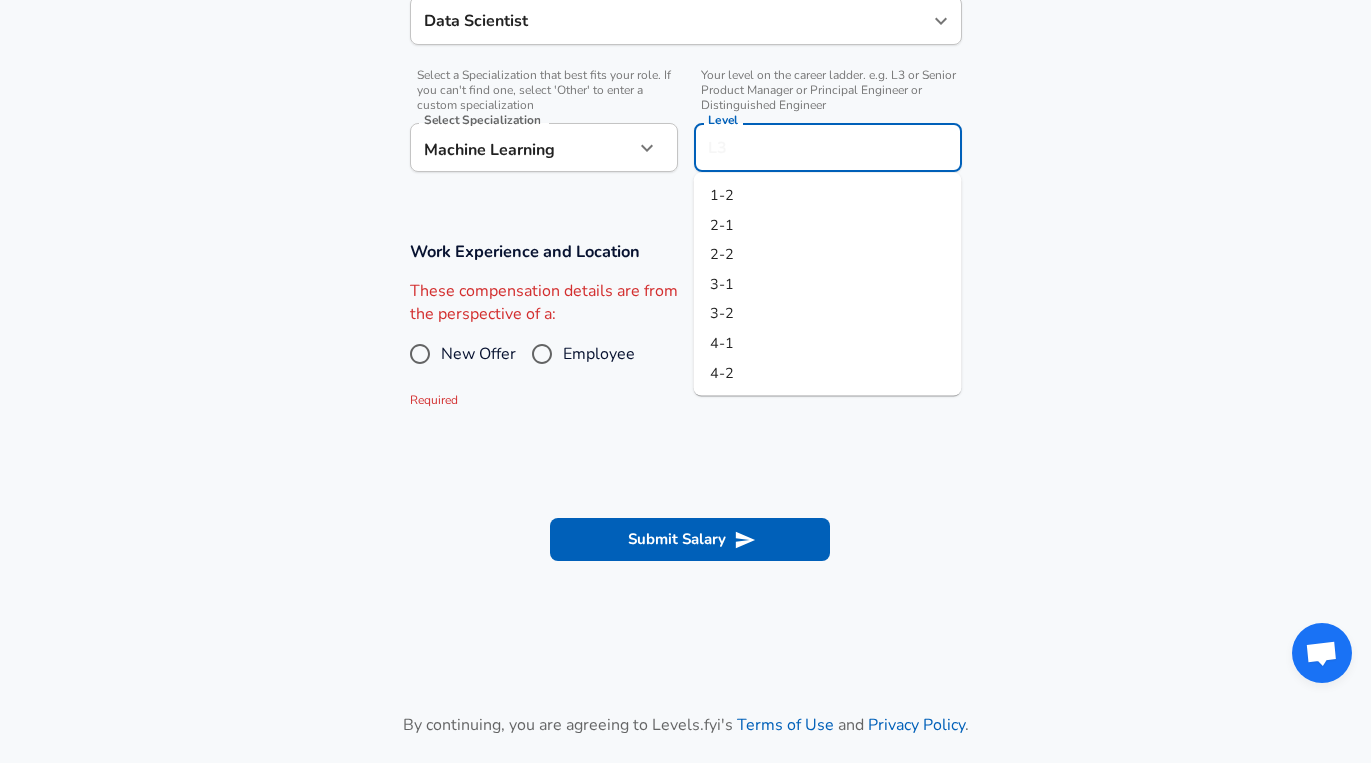 scroll, scrollTop: 677, scrollLeft: 0, axis: vertical 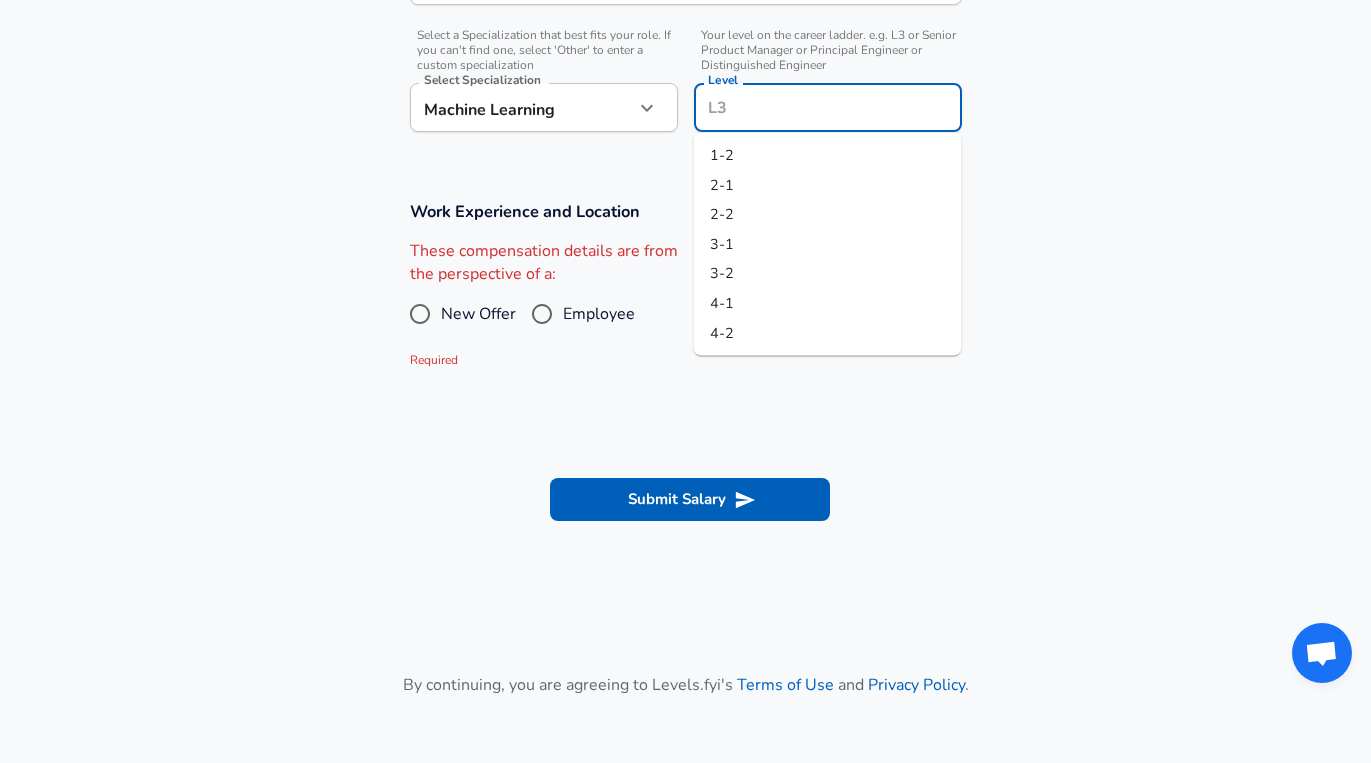 click on "1-2" at bounding box center [828, 156] 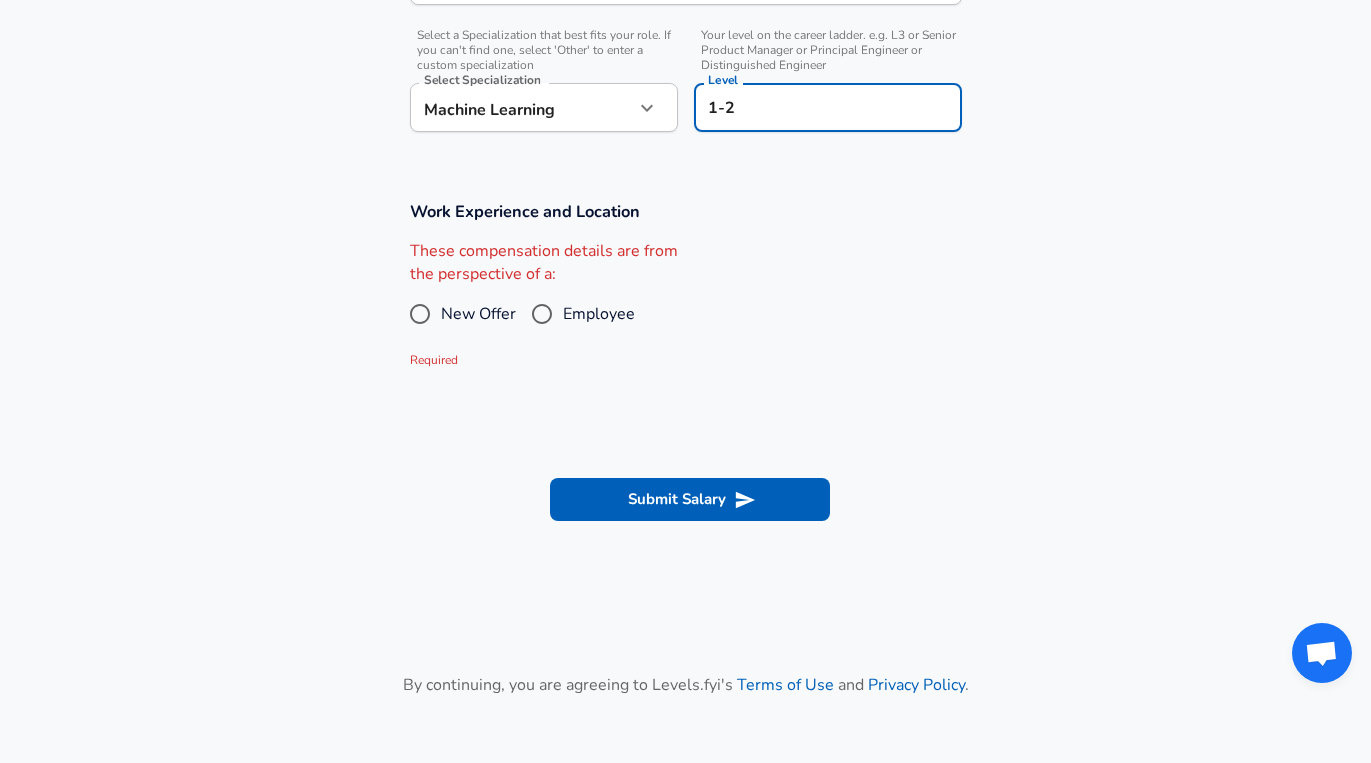 click on "Employee" at bounding box center [542, 314] 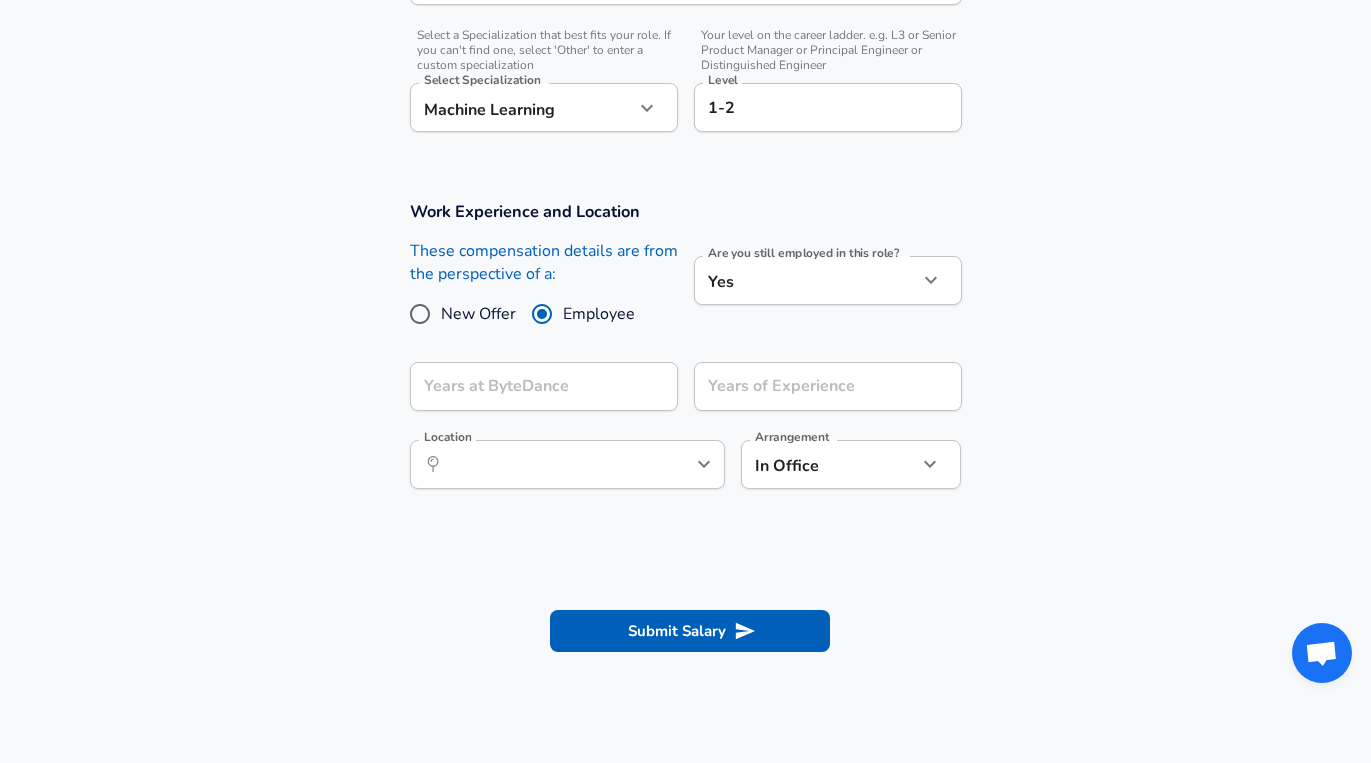 click on "Restart Add Your Salary Upload your offer letter   to verify your submission Enhance Privacy and Anonymity No Automatically hides specific fields until there are enough submissions to safely display the full details.   More Details Based on your submission and the data points that we have already collected, we will automatically hide and anonymize specific fields if there aren't enough data points to remain sufficiently anonymous. Company & Title Information   Enter the company you received your offer from Company ByteDance Company   Select the title that closest resembles your official title. This should be similar to the title that was present on your offer letter. Title Data Scientist Title Job Family Data Scientist Job Family   Select a Specialization that best fits your role. If you can't find one, select 'Other' to enter a custom specialization Select Specialization Machine Learning Machine Learning Select Specialization   Level 1-2 Level Work Experience and Location New Offer Employee Yes yes Location" at bounding box center (685, -296) 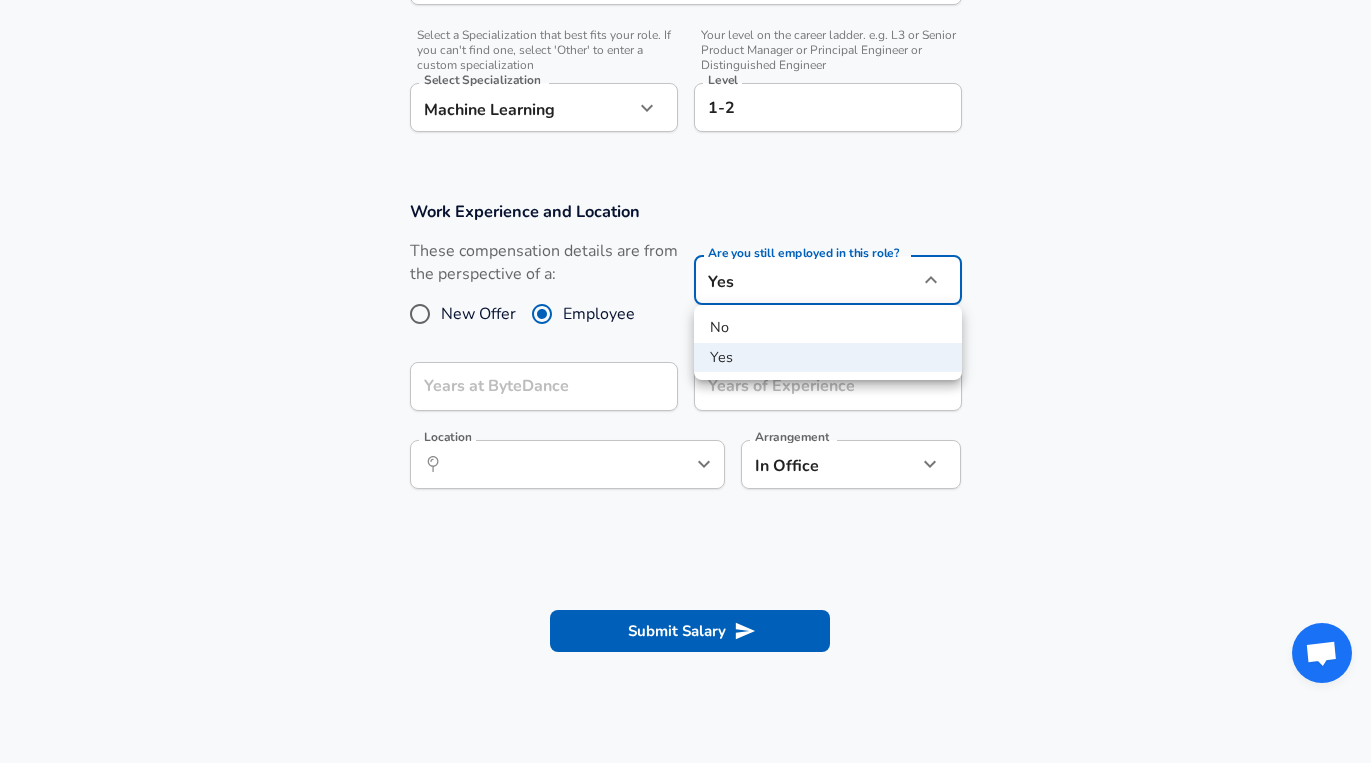 click on "Yes" at bounding box center [828, 358] 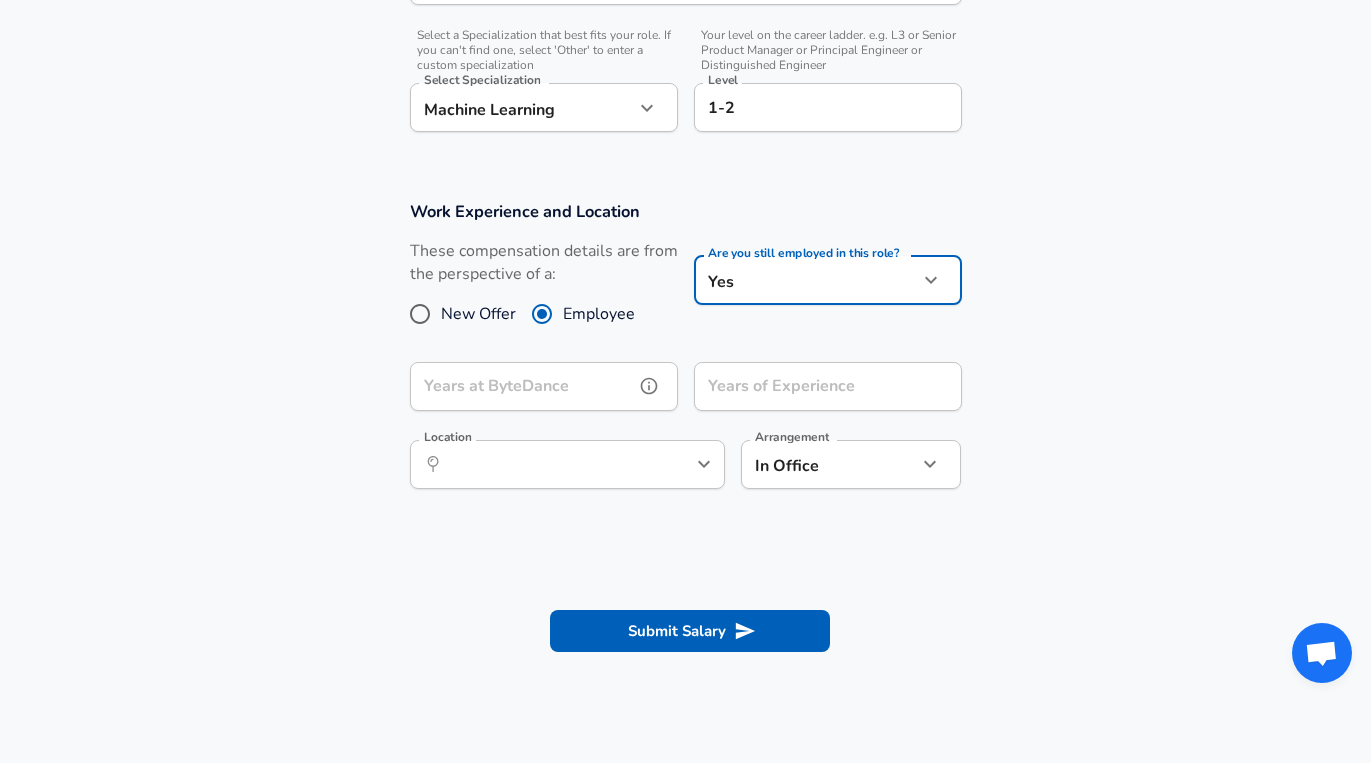 click on "Years at ByteDance" at bounding box center [522, 386] 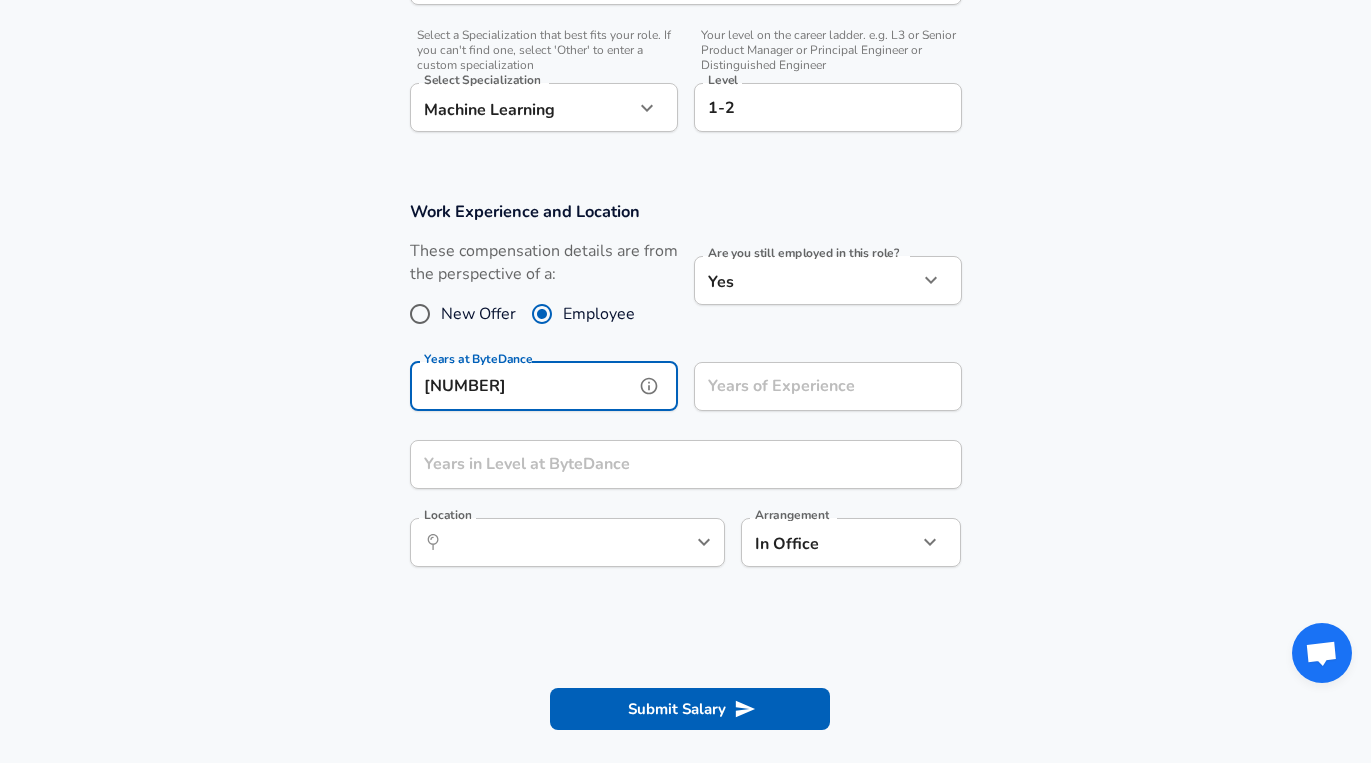 type on "[NUMBER]" 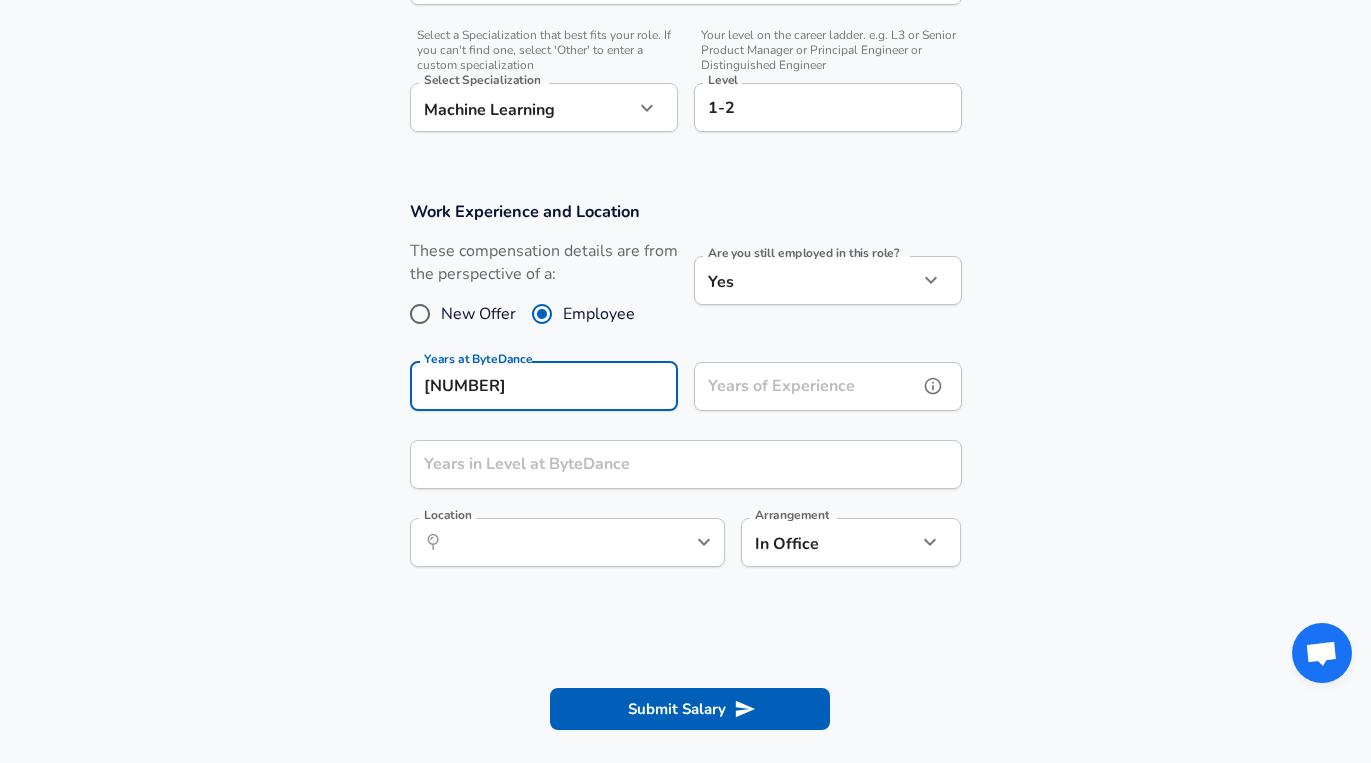 click on "Years of Experience" at bounding box center (806, 386) 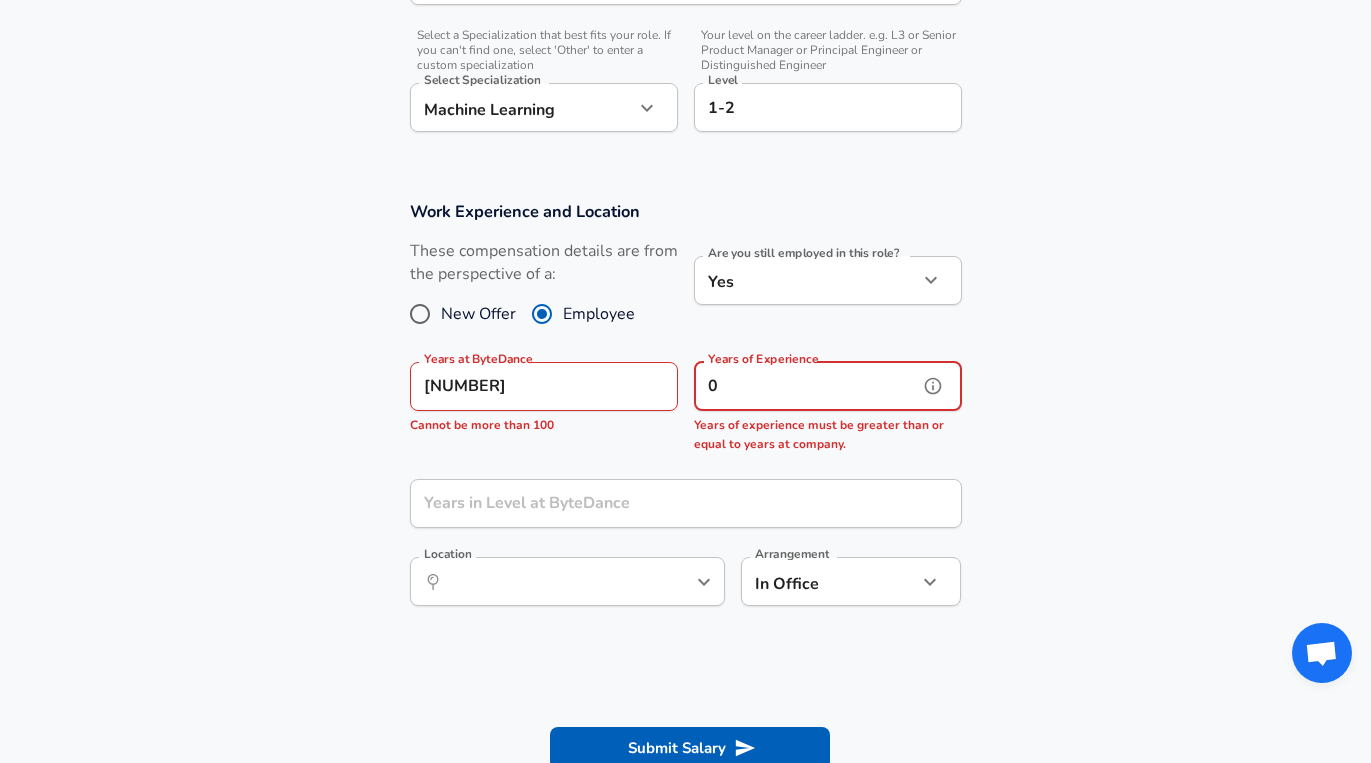 type on "0" 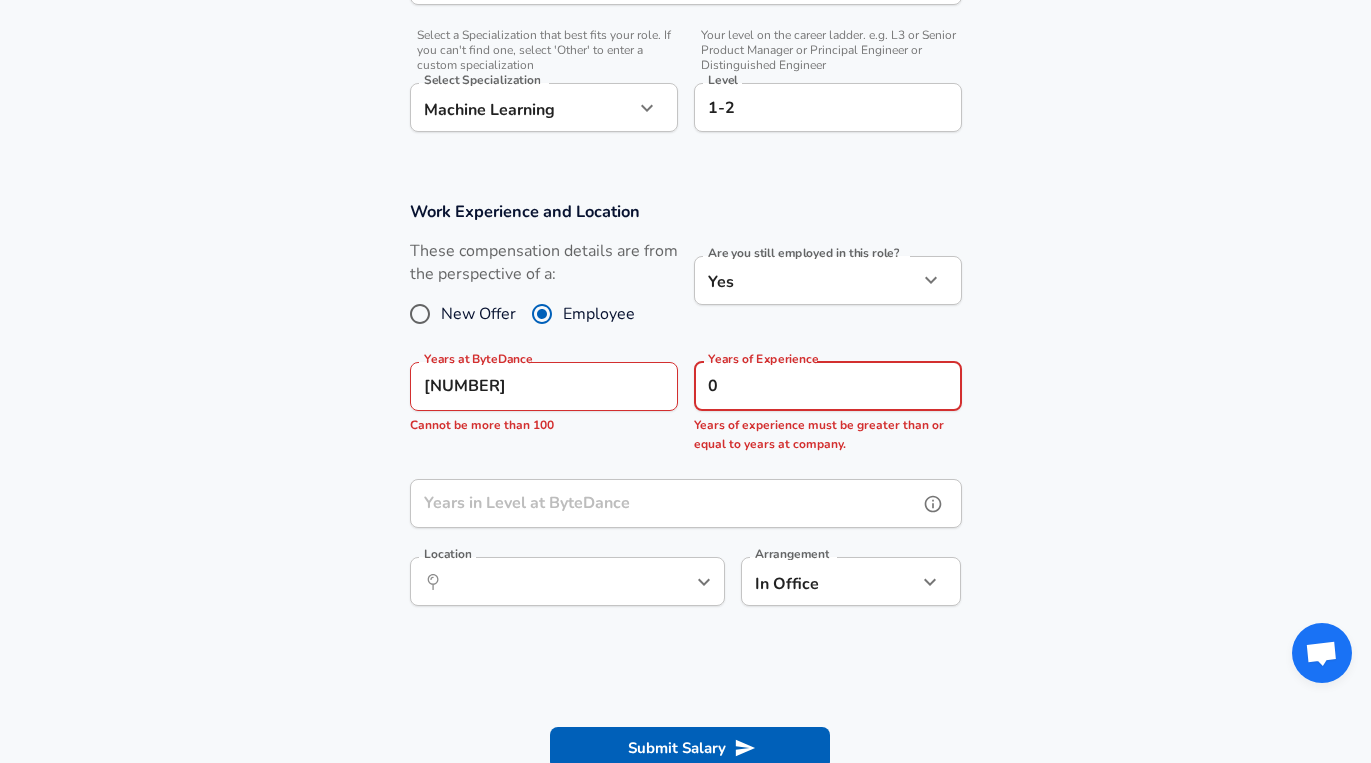 click on "Years in Level at ByteDance" at bounding box center (664, 503) 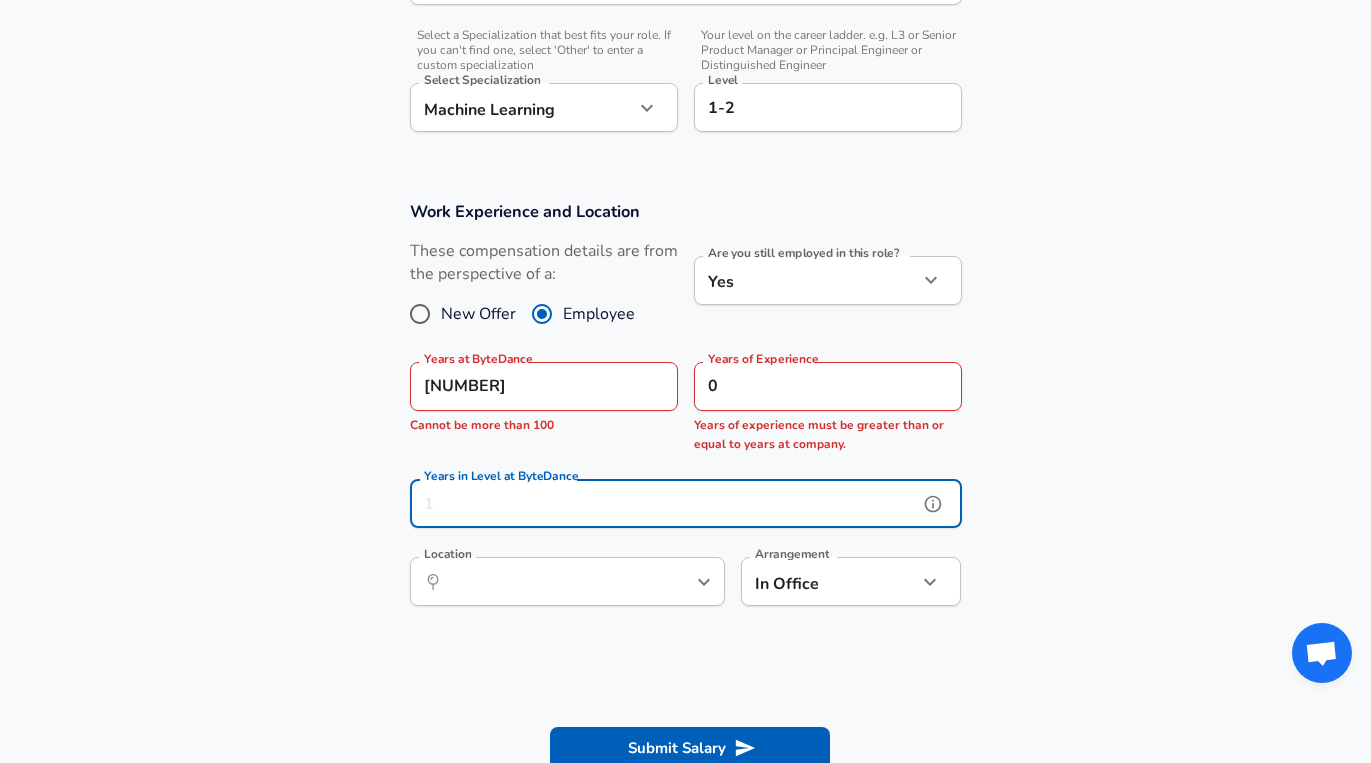 type on "0" 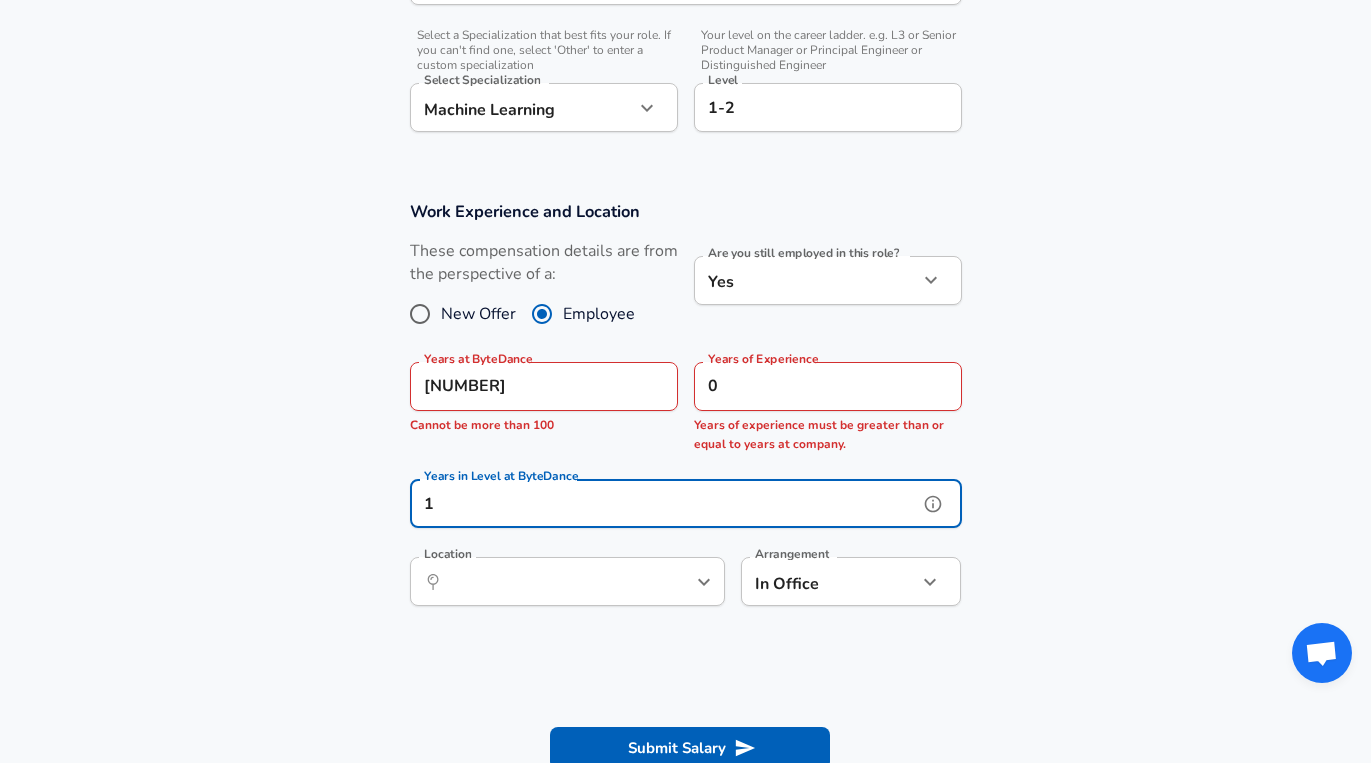 type on "1" 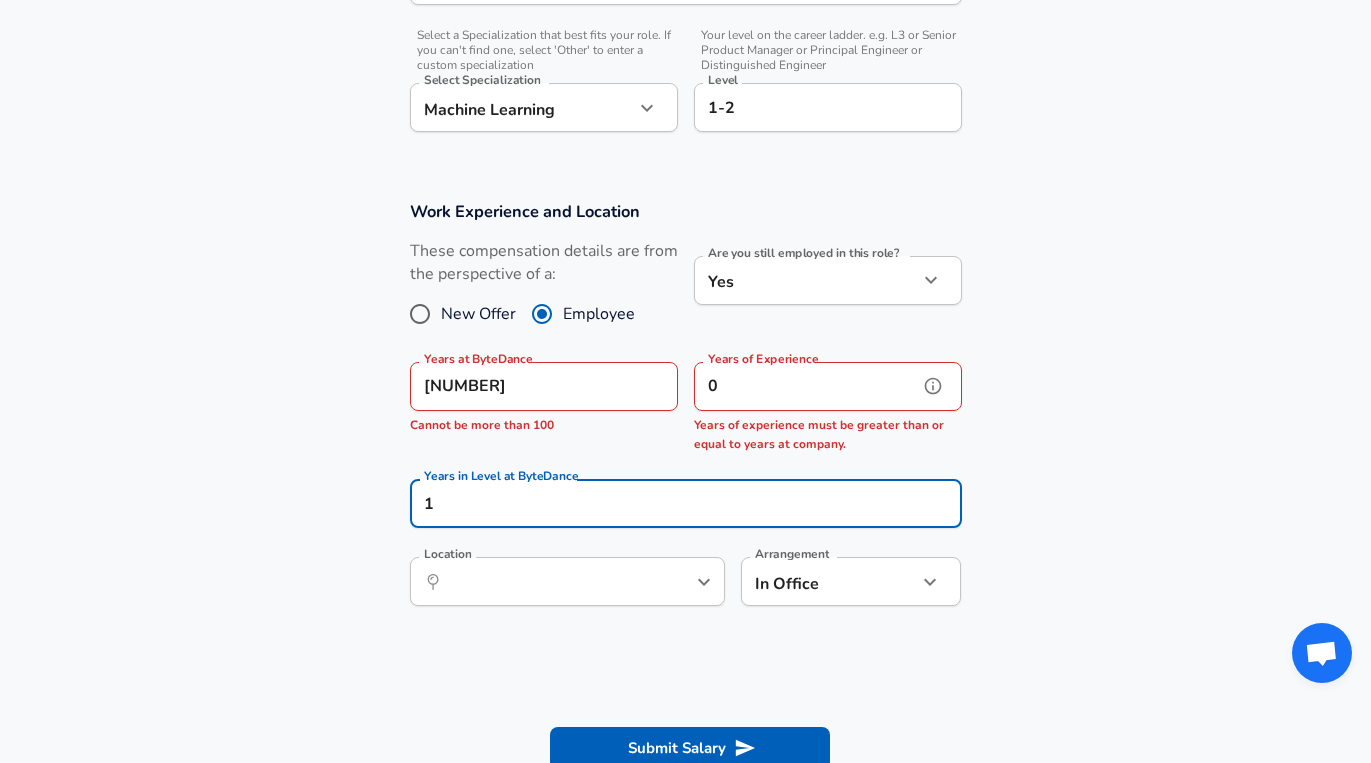 click on "0" at bounding box center (806, 386) 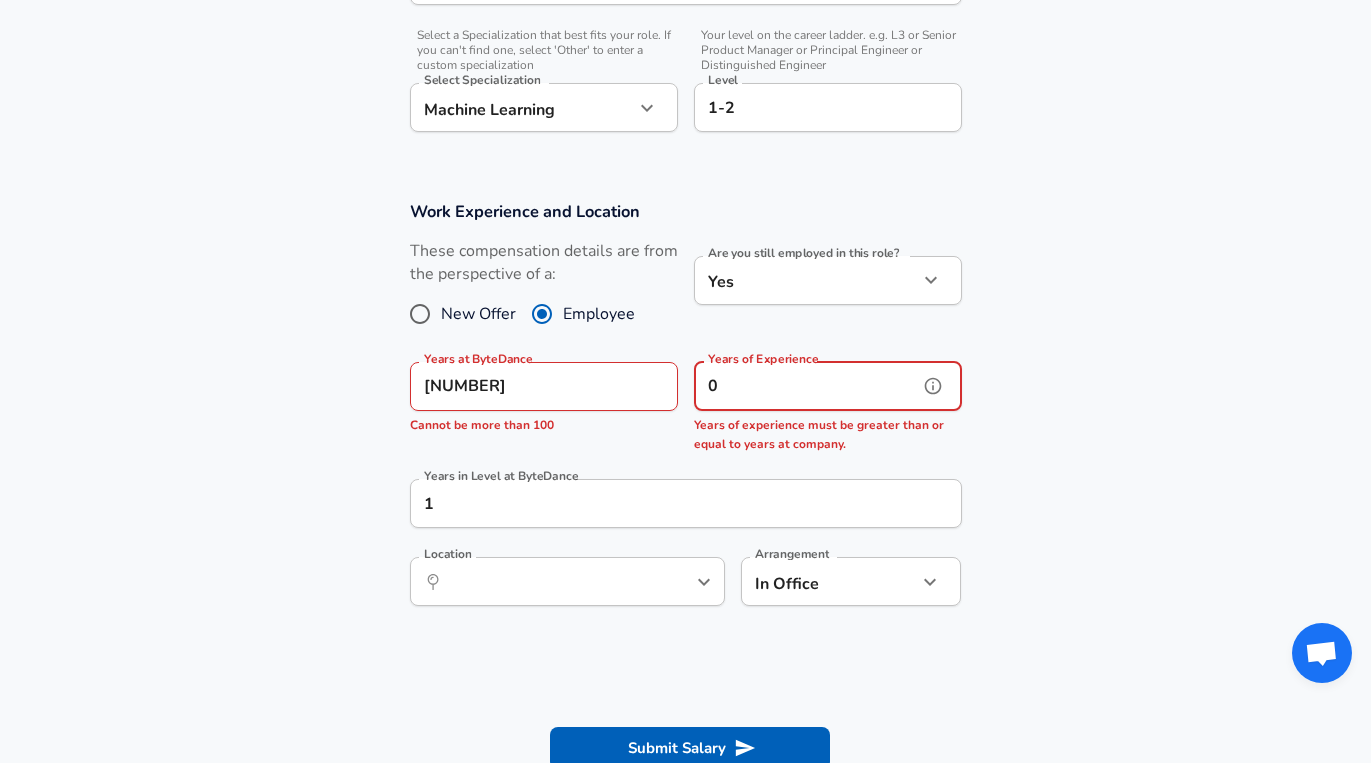 type on "0" 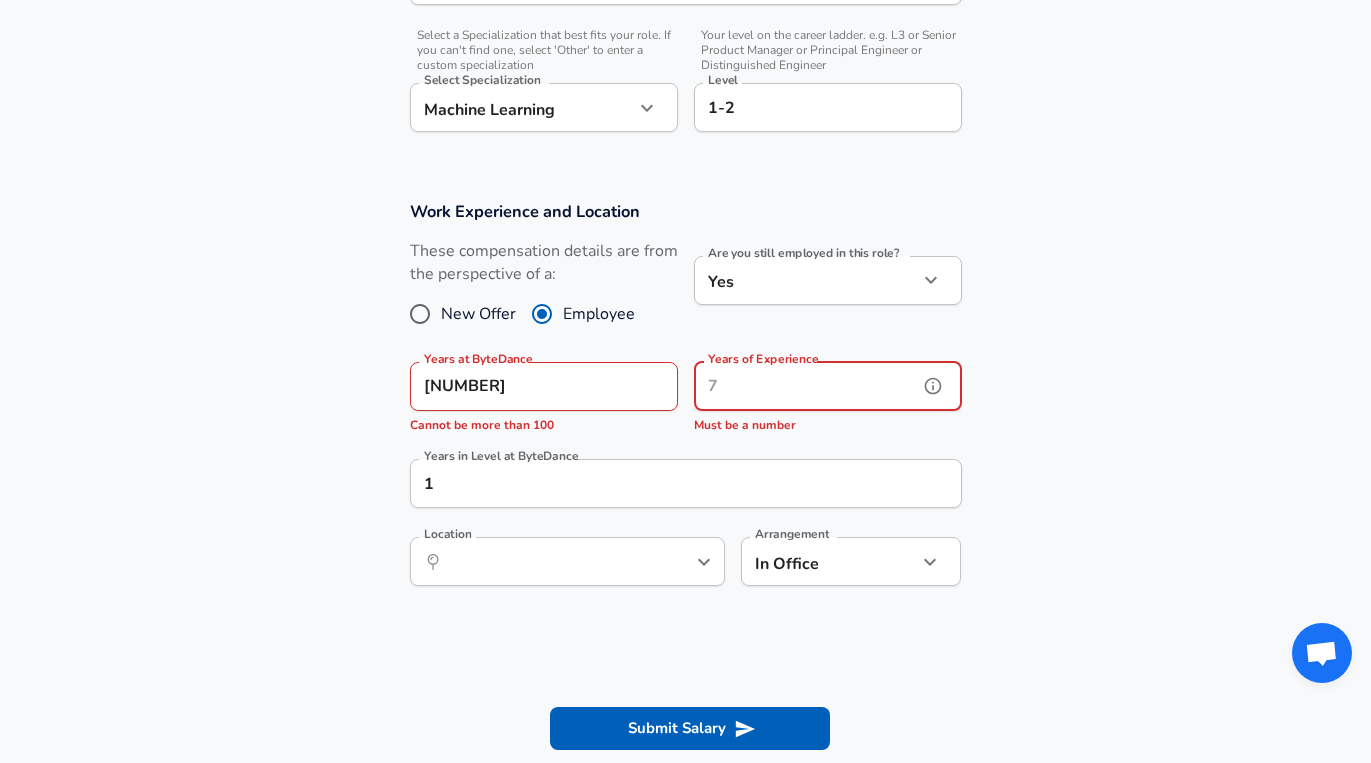 type on "0" 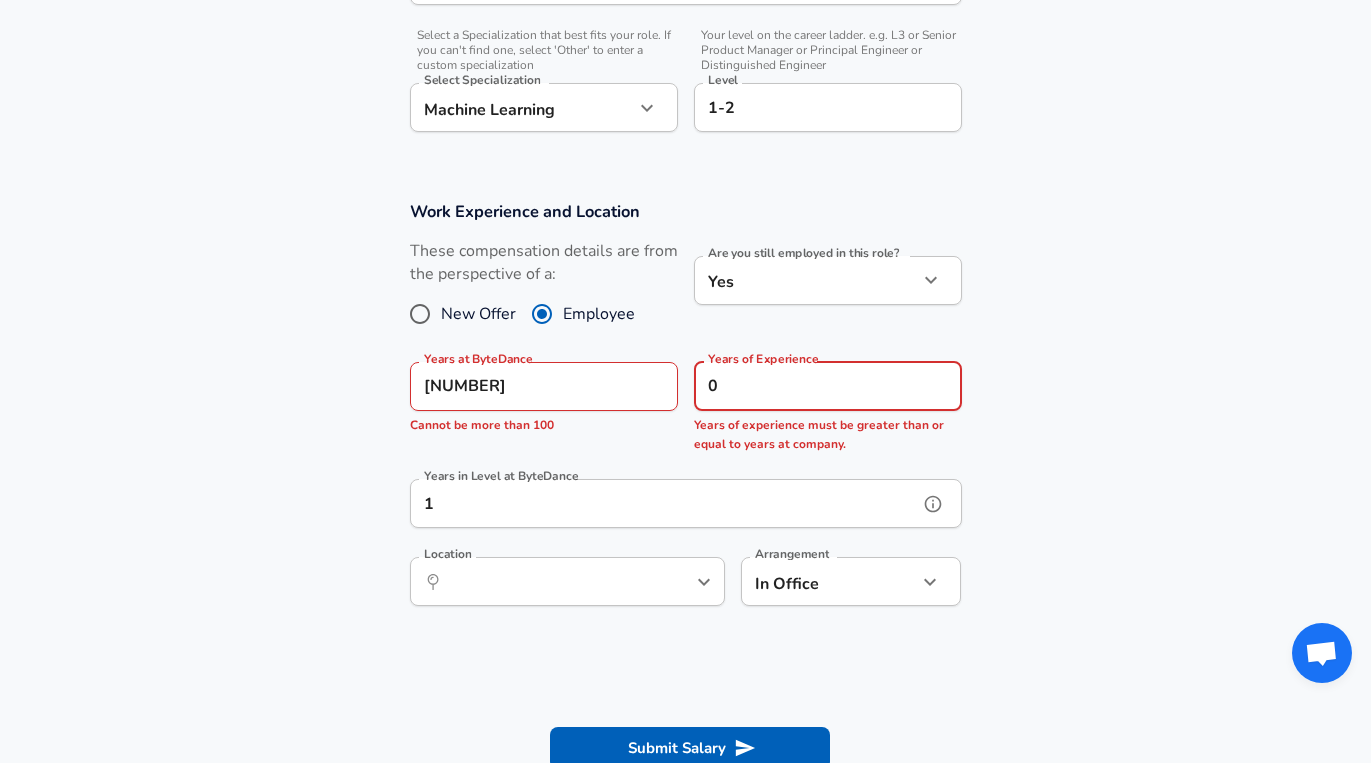 click on "1" at bounding box center [664, 503] 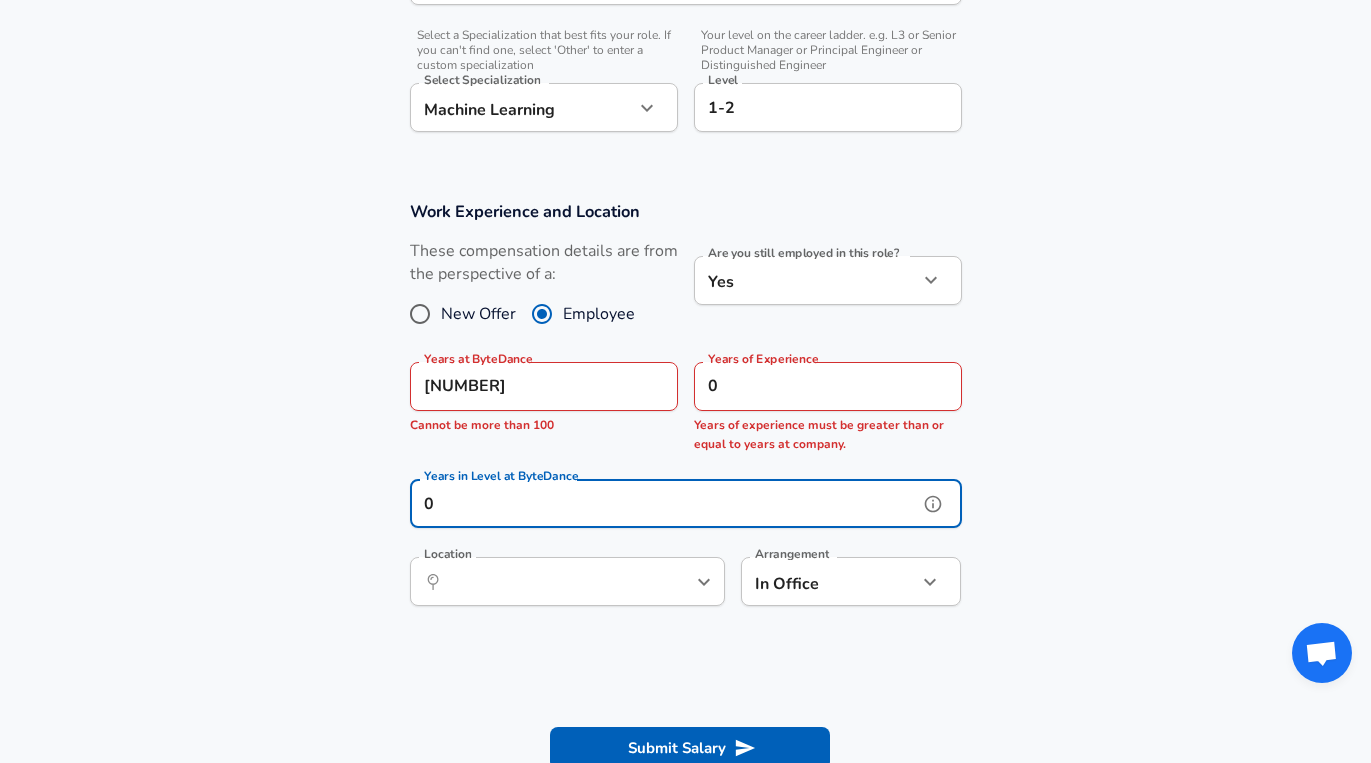 type on "0" 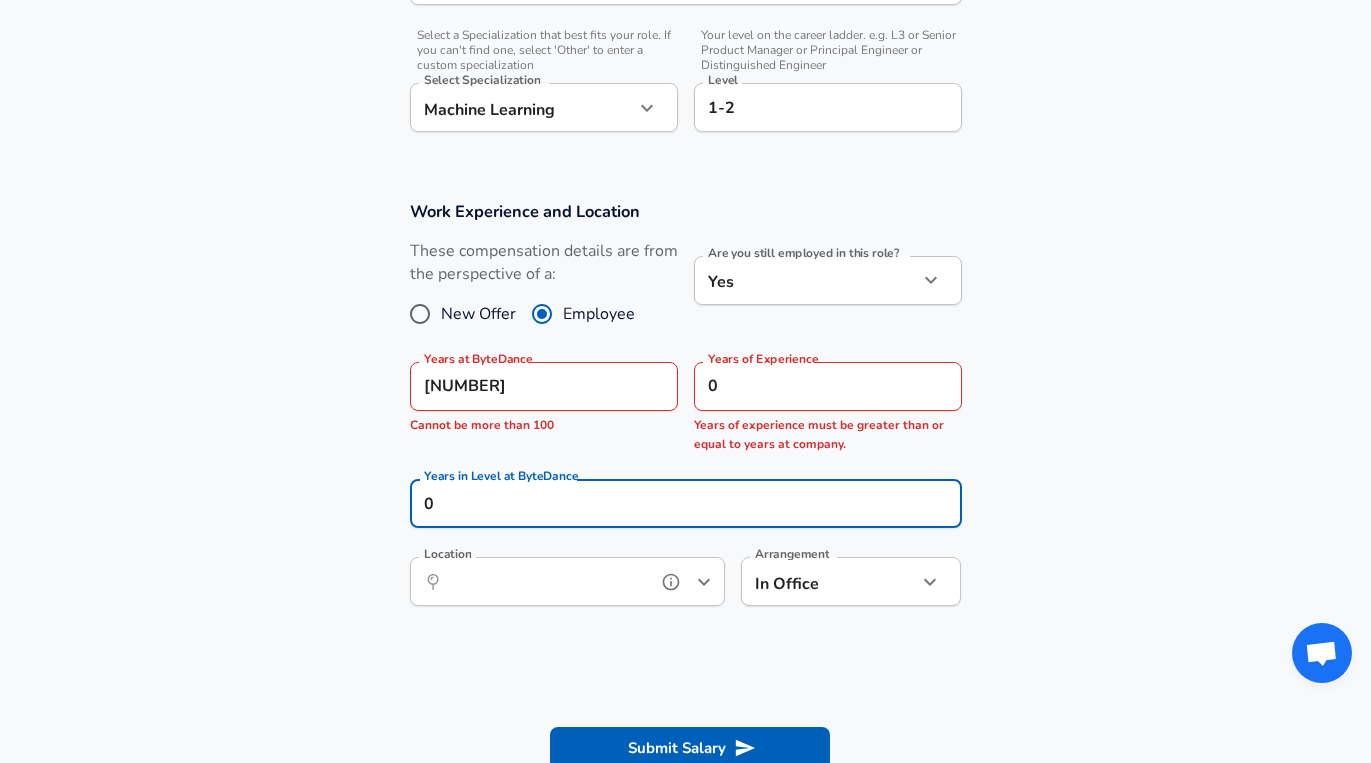 click on "Location" at bounding box center [545, 581] 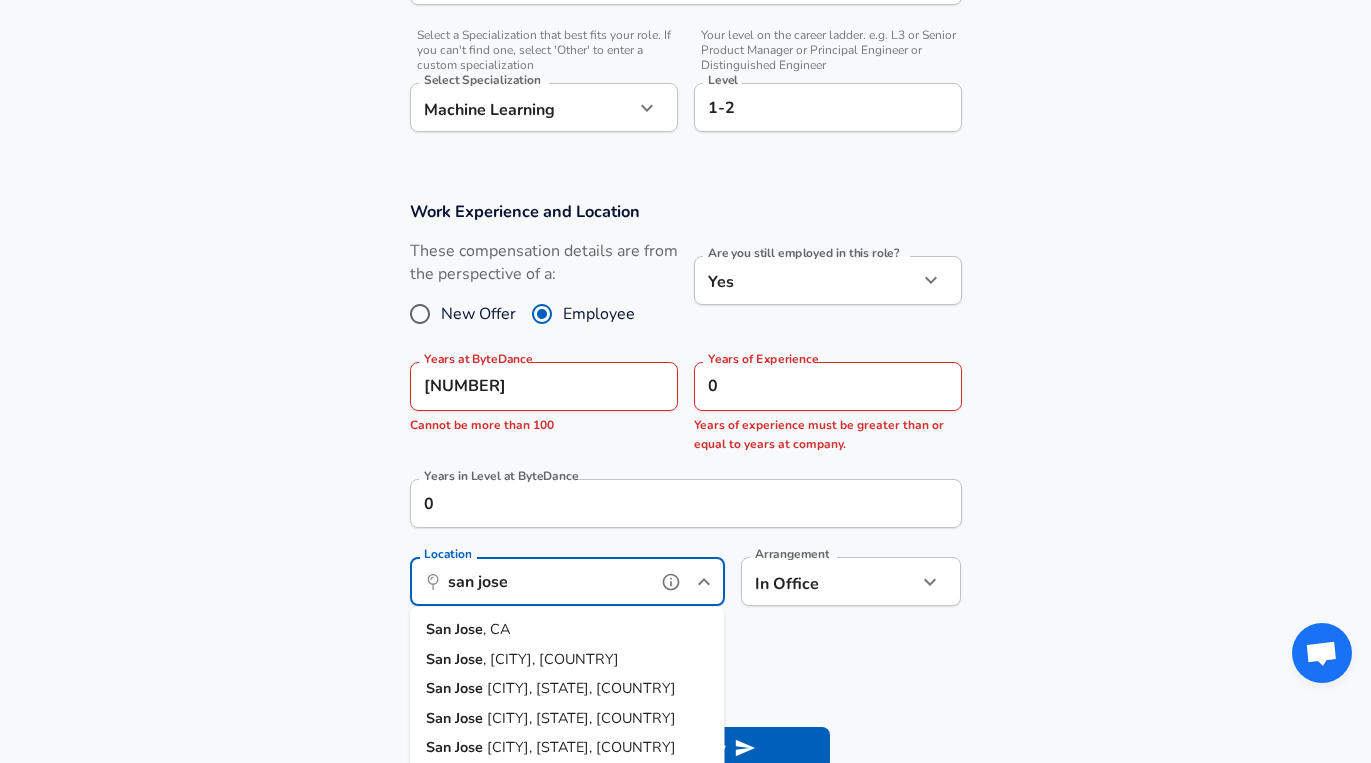 click on "[CITY] , [STATE]" at bounding box center (567, 630) 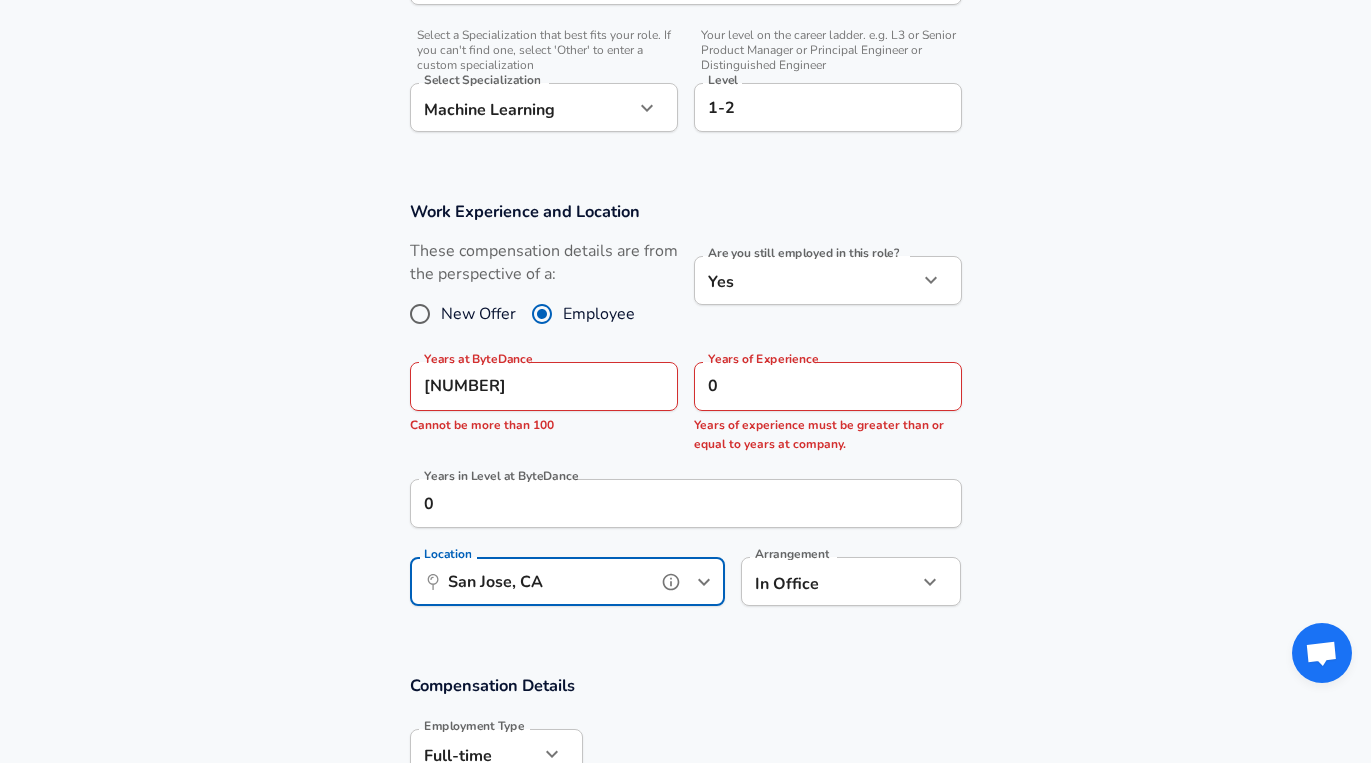 scroll, scrollTop: 0, scrollLeft: 0, axis: both 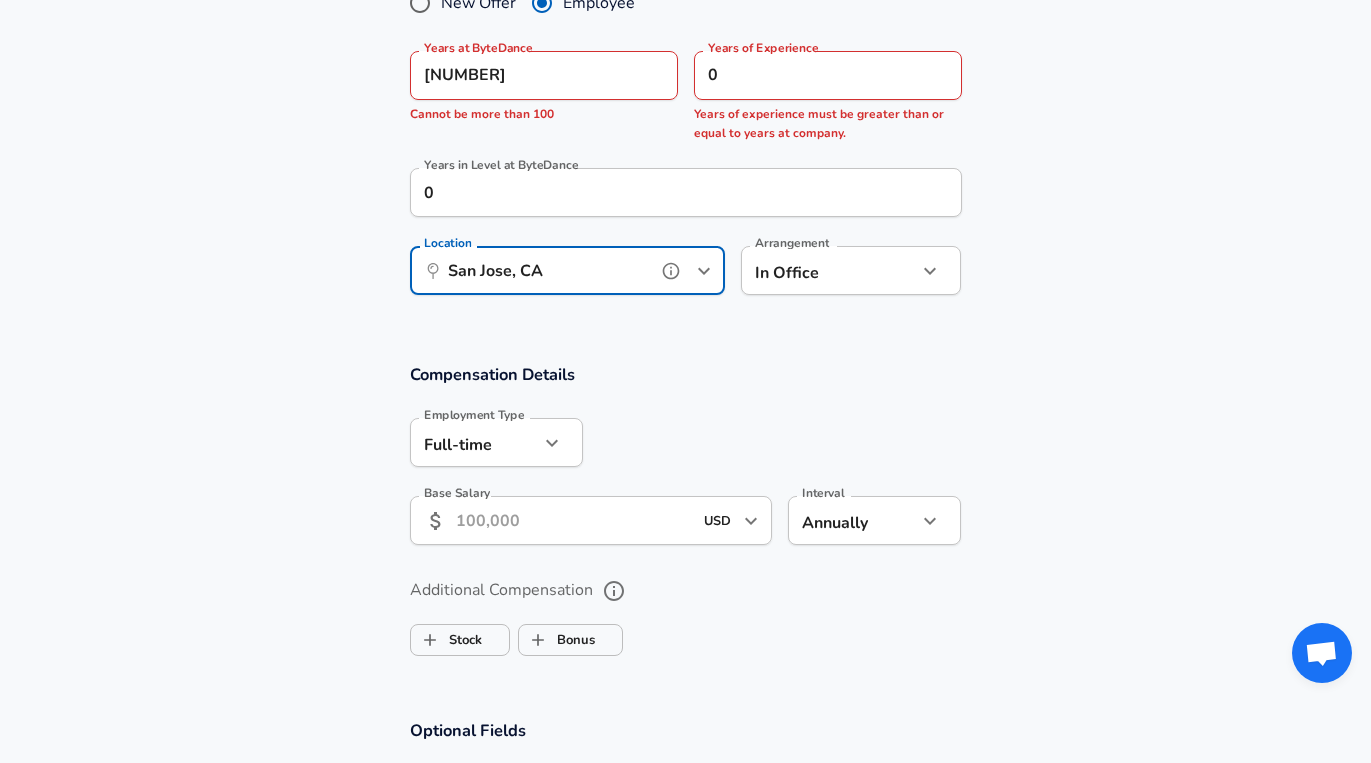 type on "San Jose, CA" 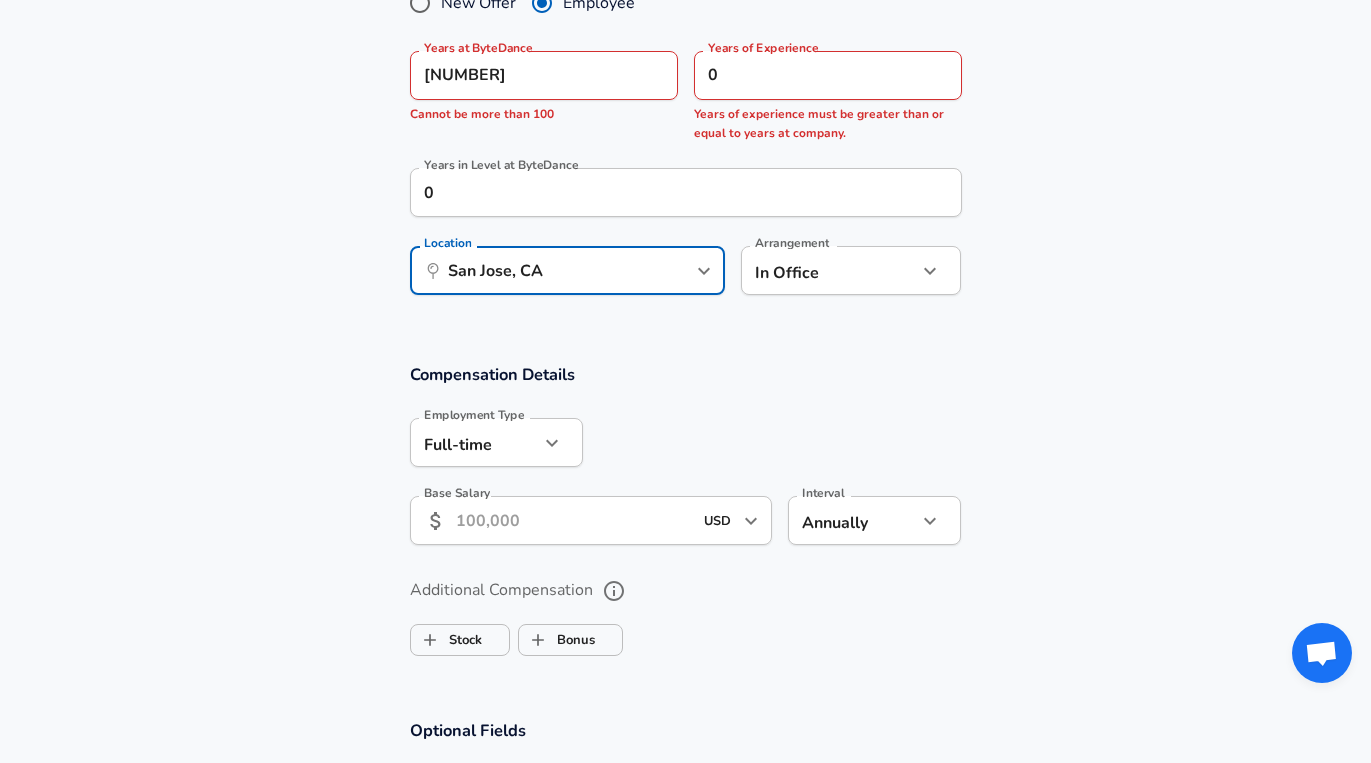 click on "Base Salary" at bounding box center (574, 520) 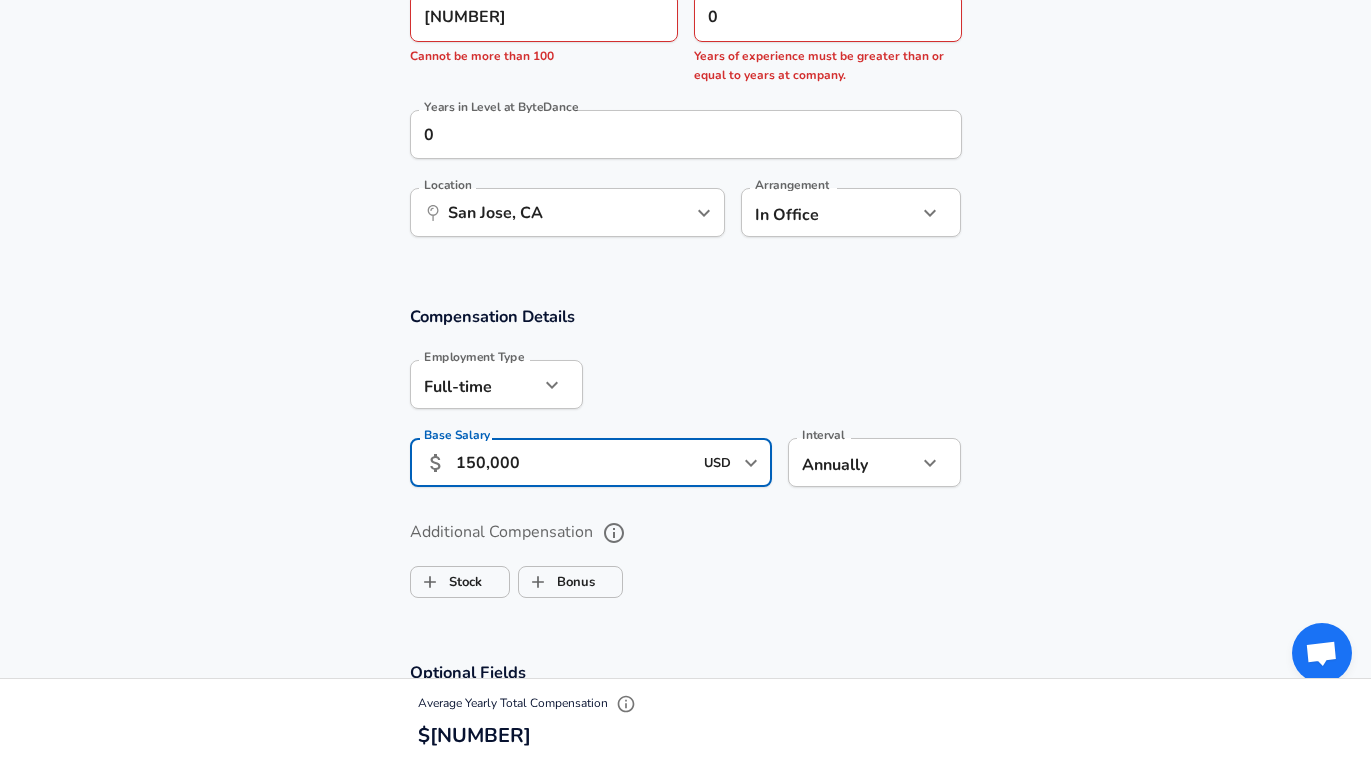 scroll, scrollTop: 1072, scrollLeft: 0, axis: vertical 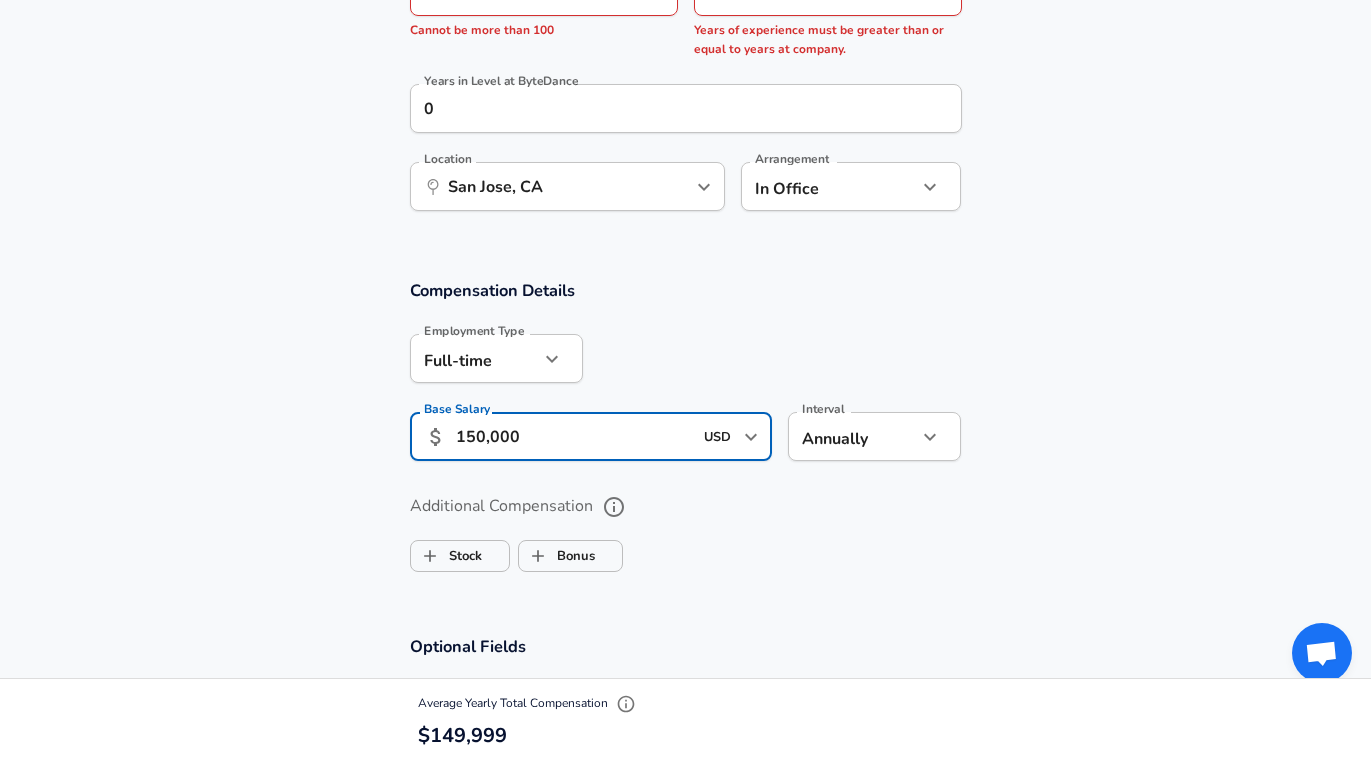 click on "150,000" at bounding box center [574, 436] 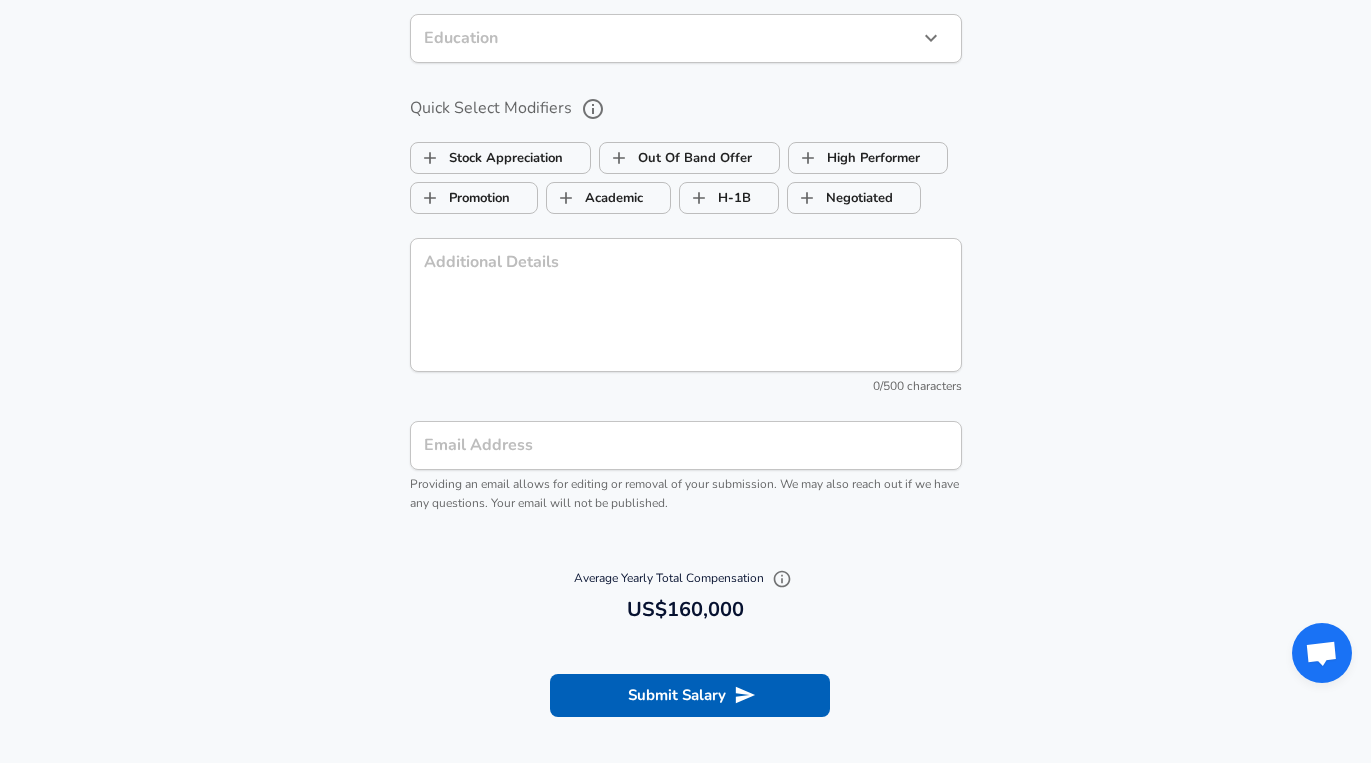 scroll, scrollTop: 1972, scrollLeft: 0, axis: vertical 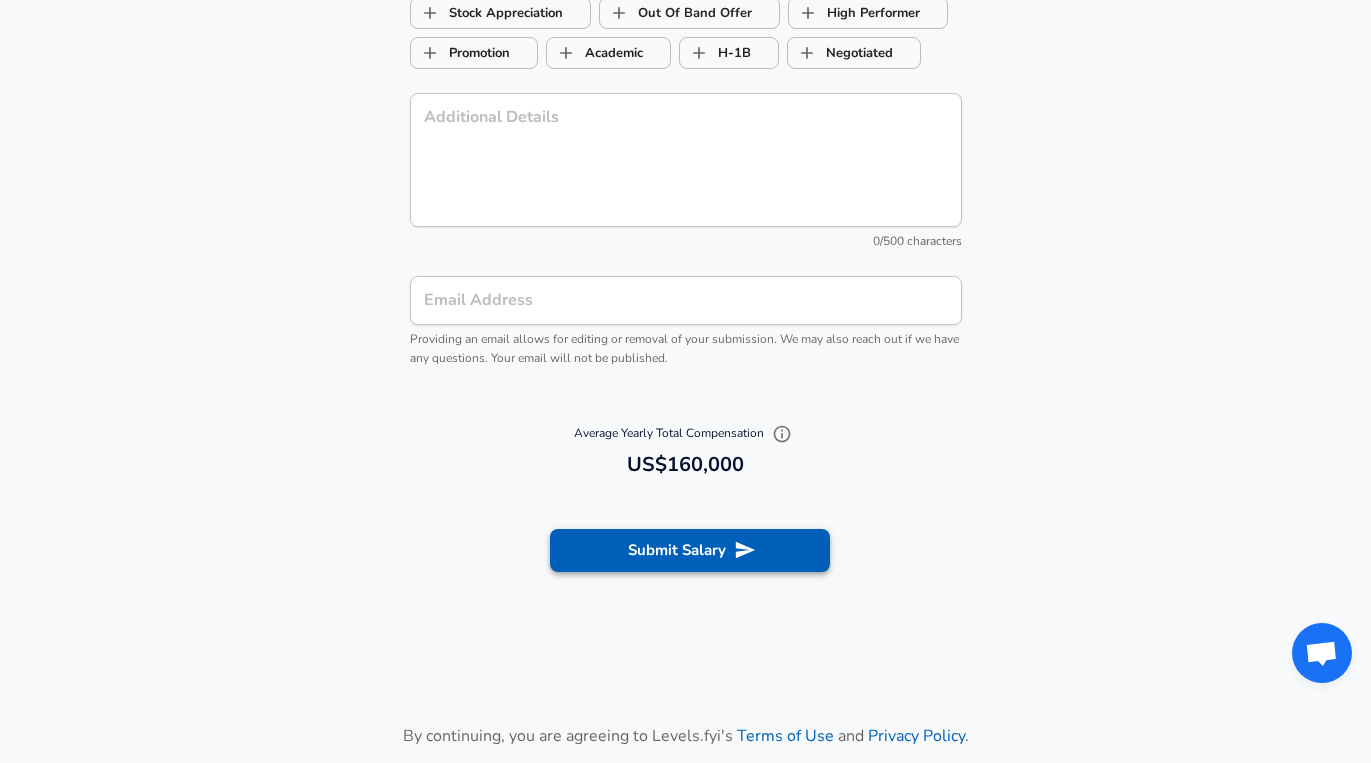 type on "160,000" 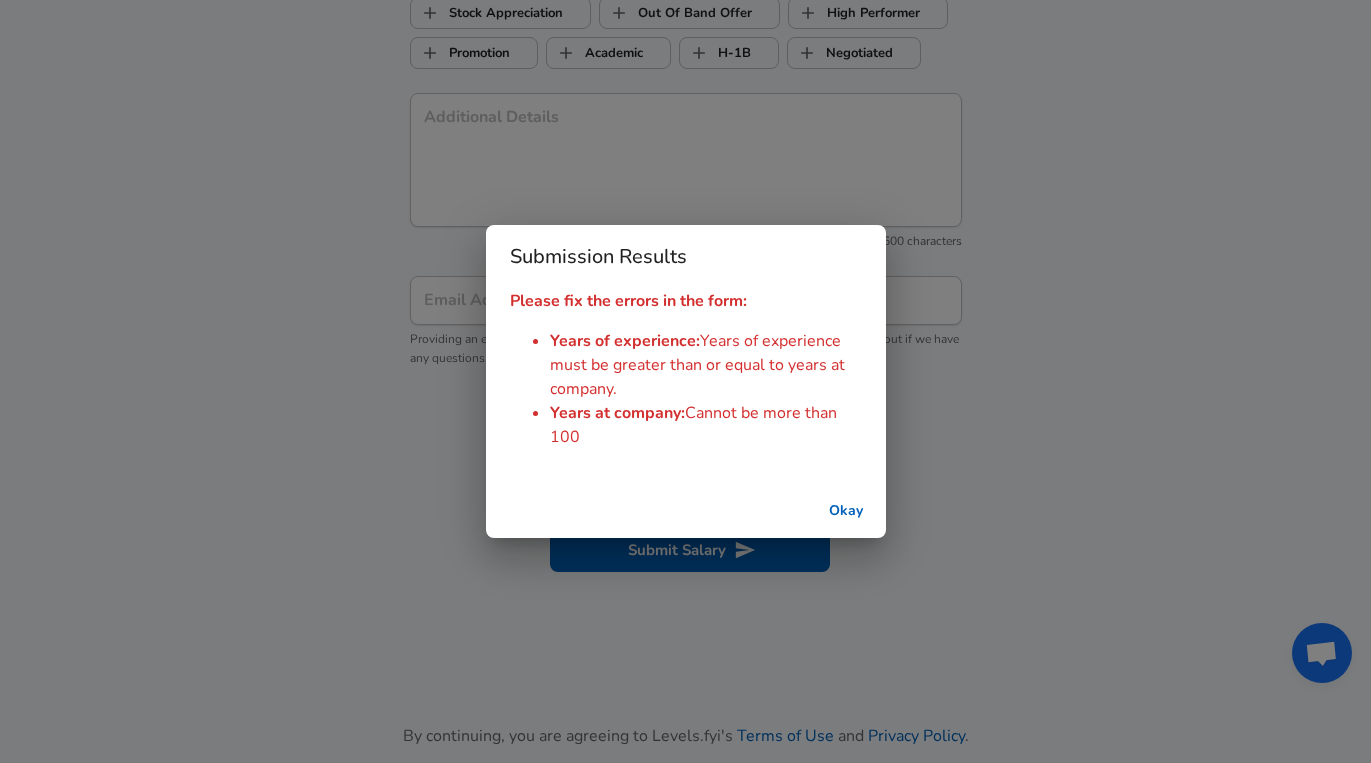 click on "Okay" at bounding box center [846, 511] 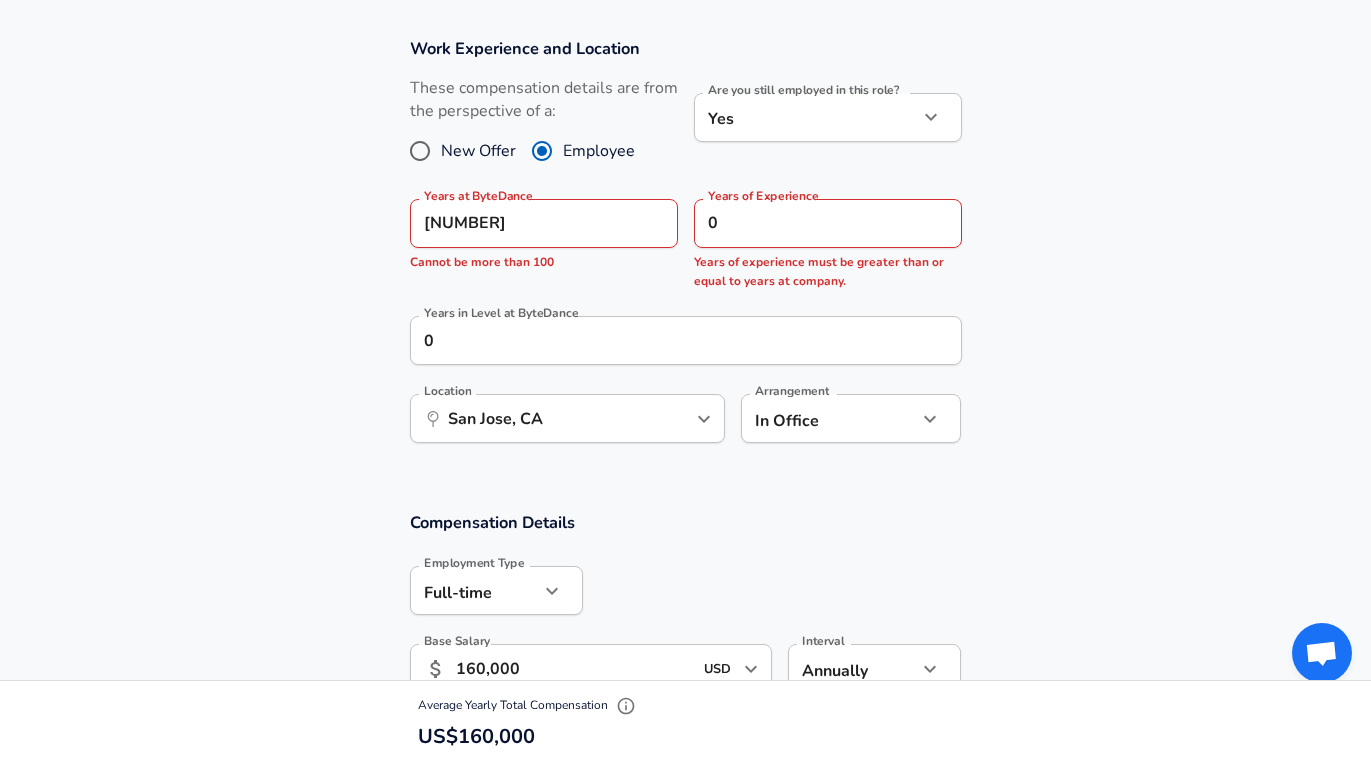 scroll, scrollTop: 834, scrollLeft: 0, axis: vertical 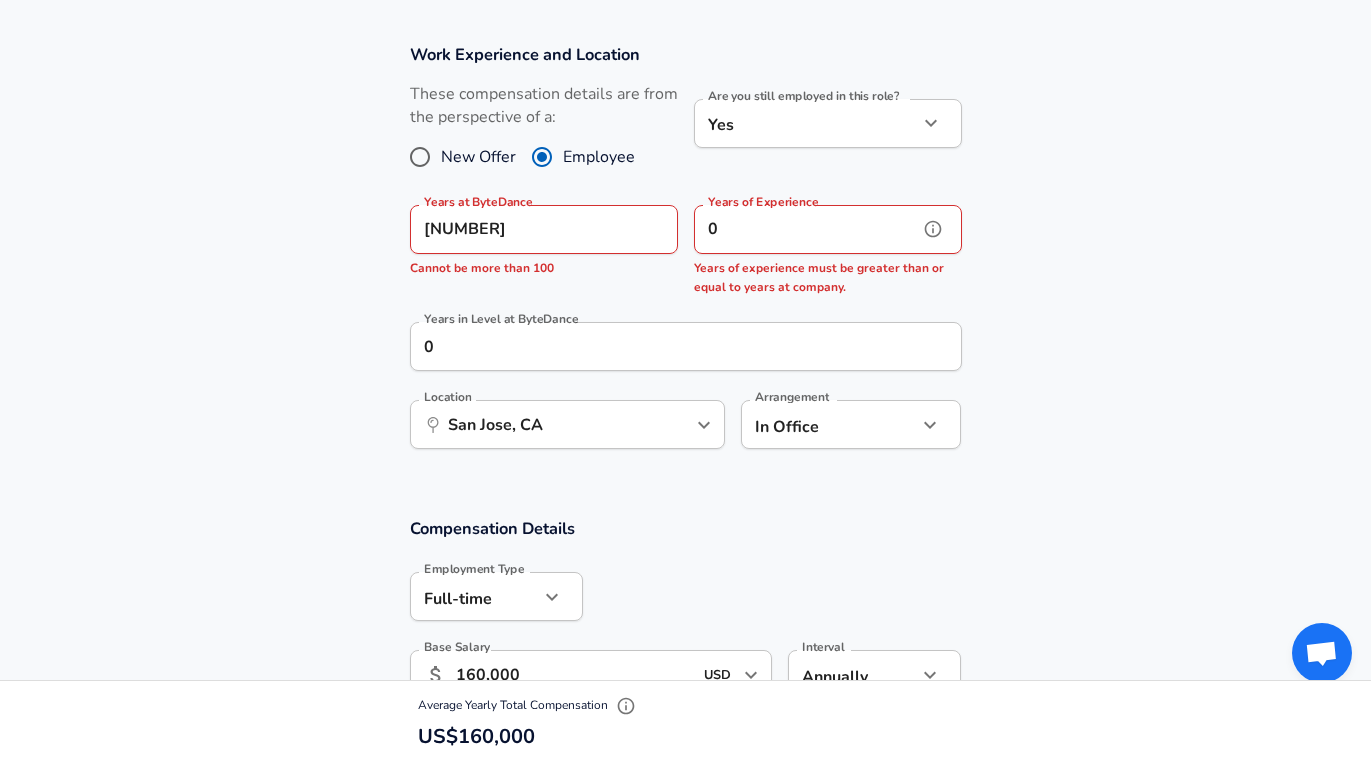 click on "0" at bounding box center (806, 229) 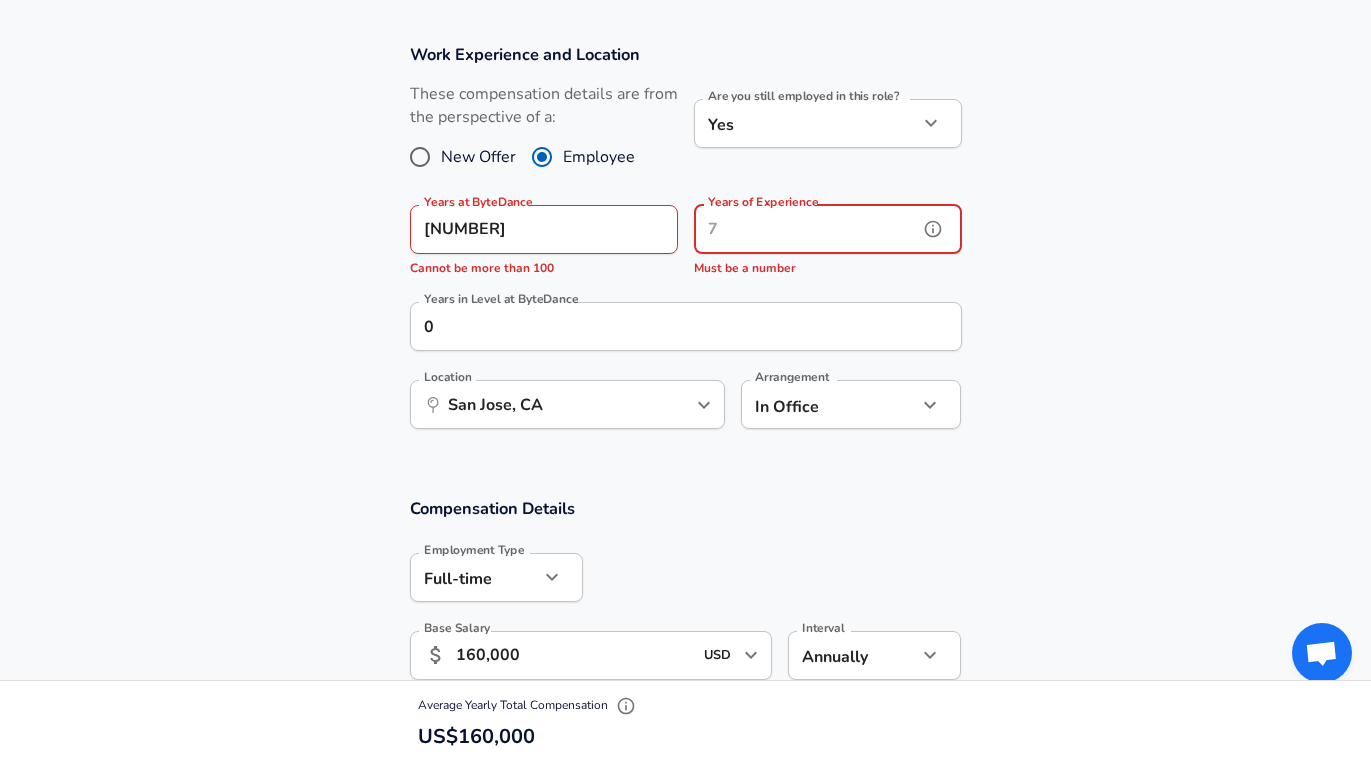 scroll, scrollTop: 0, scrollLeft: 0, axis: both 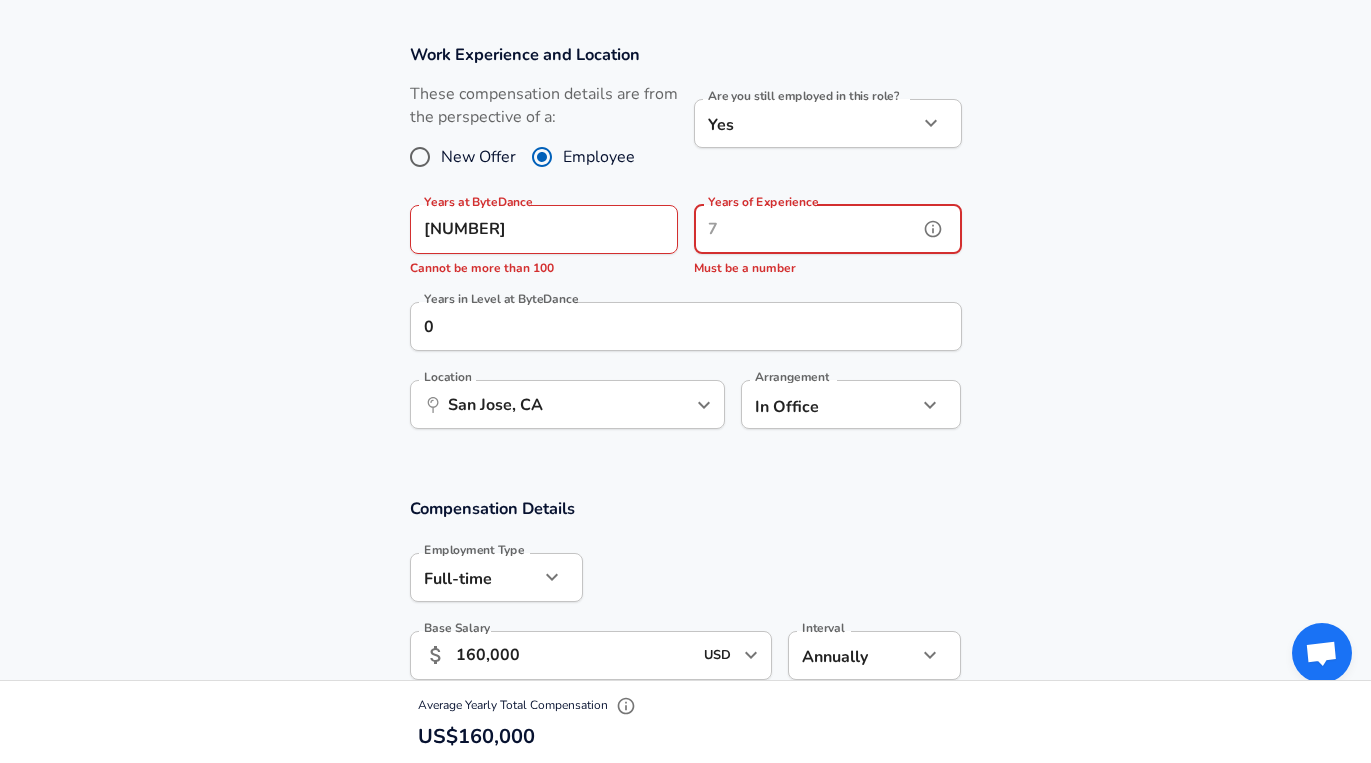 type on "1" 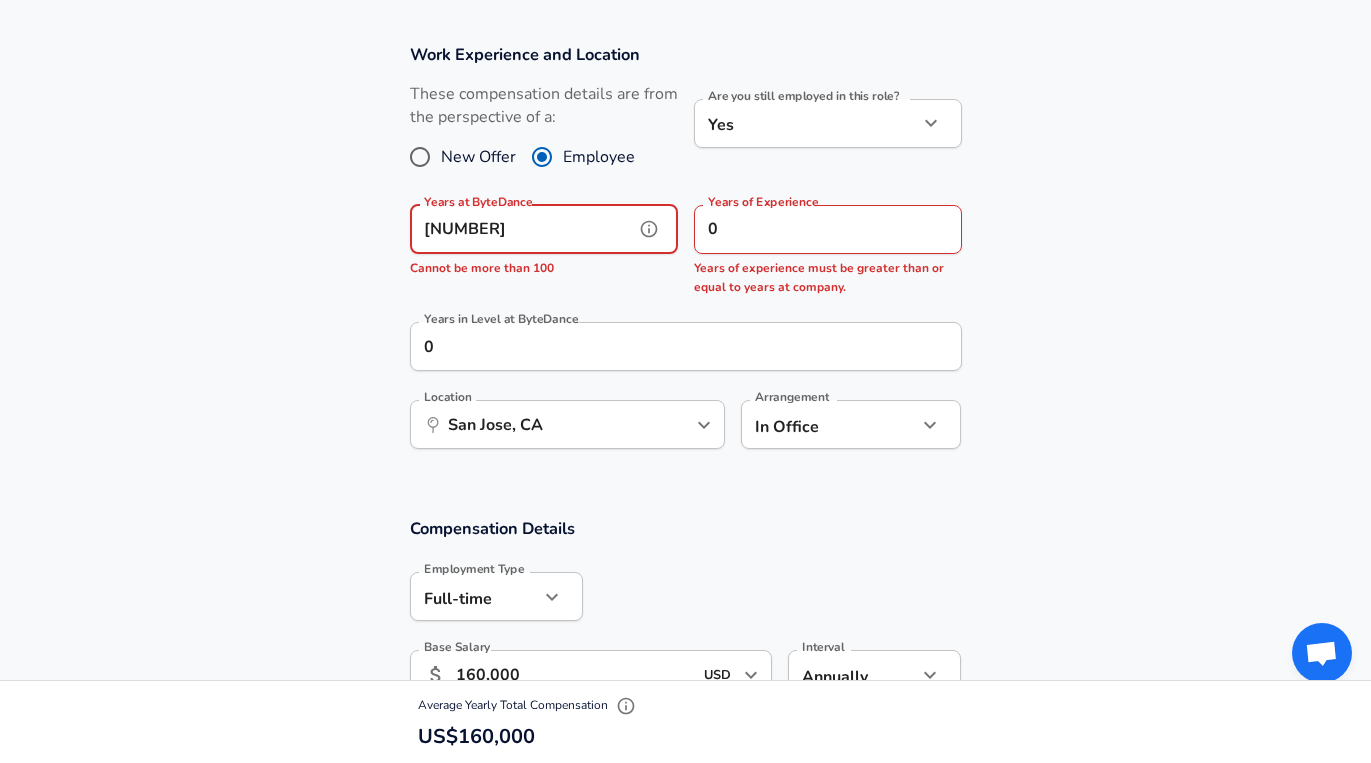 drag, startPoint x: 475, startPoint y: 227, endPoint x: 334, endPoint y: 192, distance: 145.27904 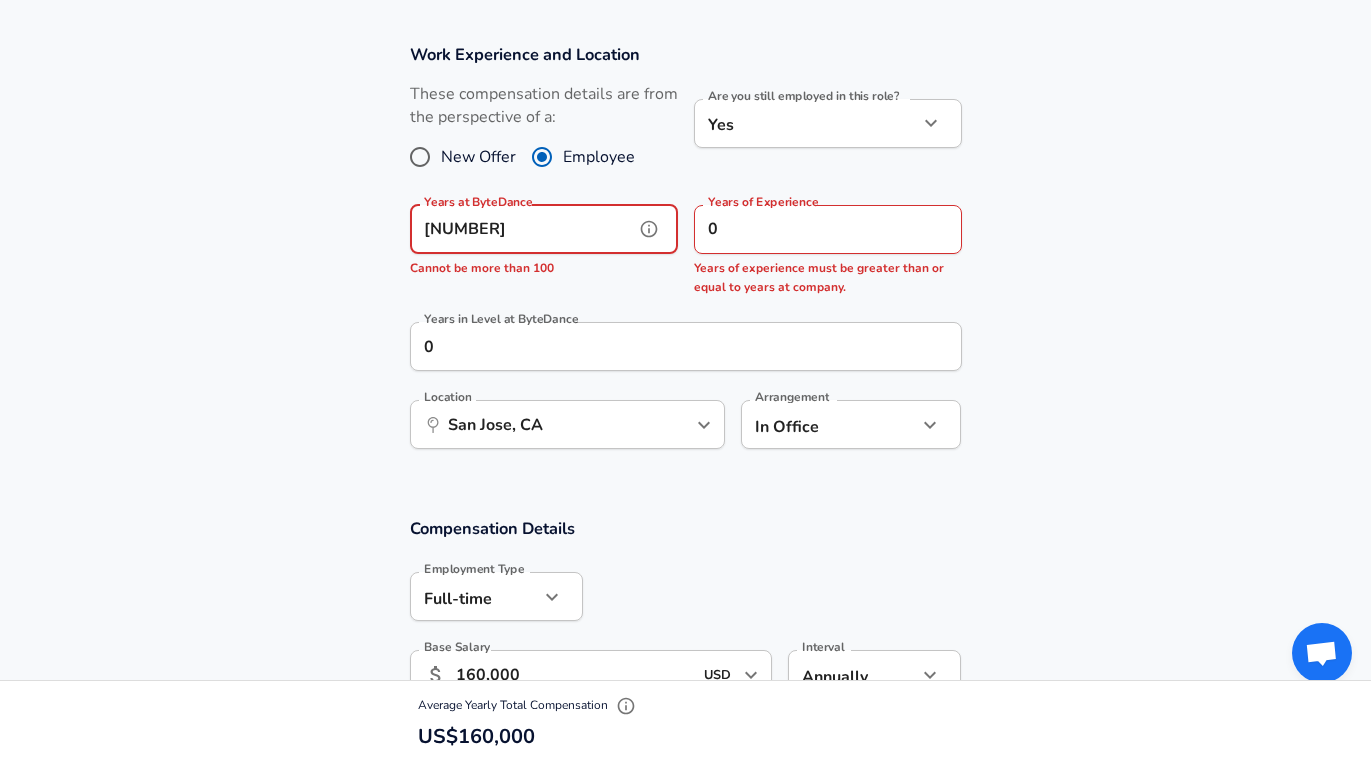 click on "Work Experience and Location These compensation details are from the perspective of a: New Offer Employee Are you still employed in this role? Yes yes Are you still employed in this role? Years at ByteDance 2,025 Years at ByteDance Cannot be more than 100 Years of Experience 0 Years of Experience Years of experience must be greater than or equal to years at company. Years in Level at ByteDance 0 Years in Level at ByteDance Location ​ San Jose, CA Location Arrangement In Office office Arrangement" at bounding box center [685, 257] 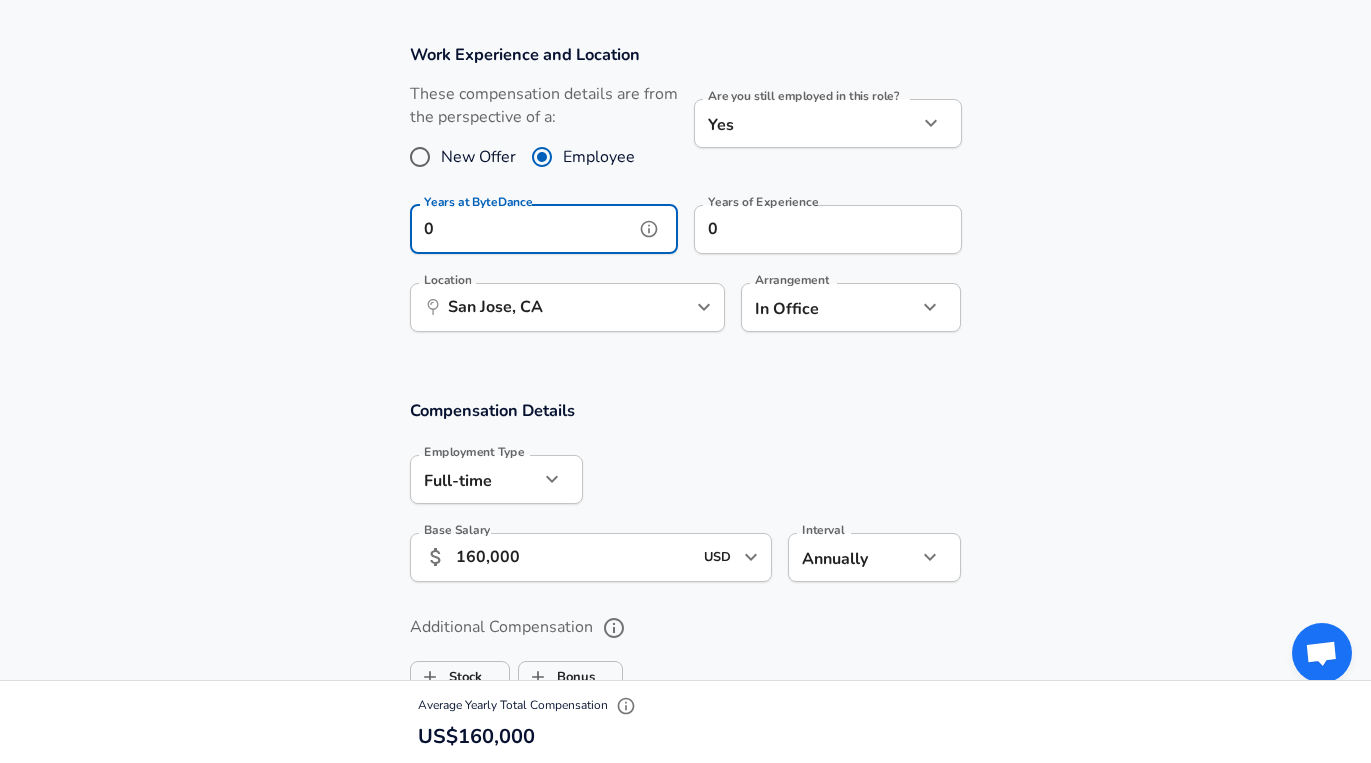 type on "0" 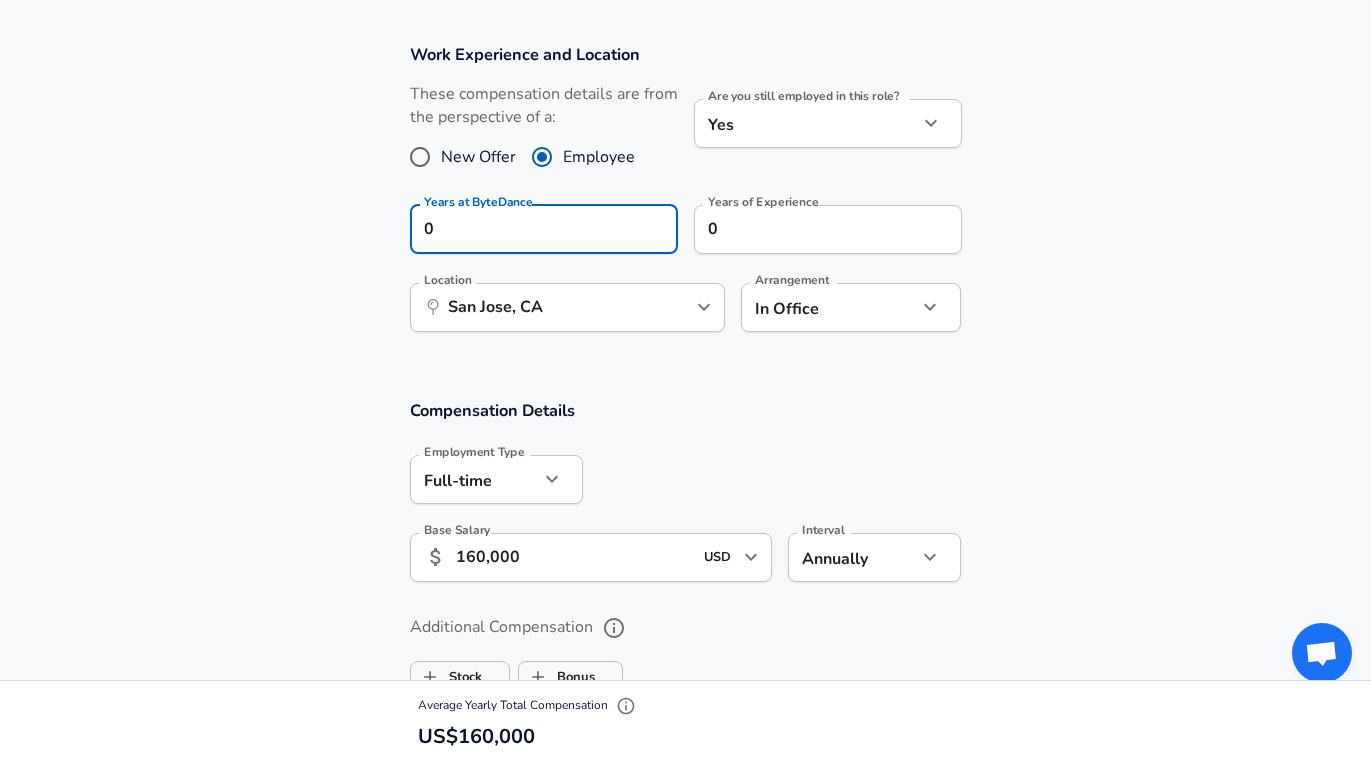 click on "Work Experience and Location These compensation details are from the perspective of a: New Offer Employee Are you still employed in this role? Yes yes Are you still employed in this role? Years at ByteDance 0 Years at ByteDance Years of Experience 0 Years of Experience Location ​ San Jose, CA Location Arrangement In Office office Arrangement" at bounding box center (685, 198) 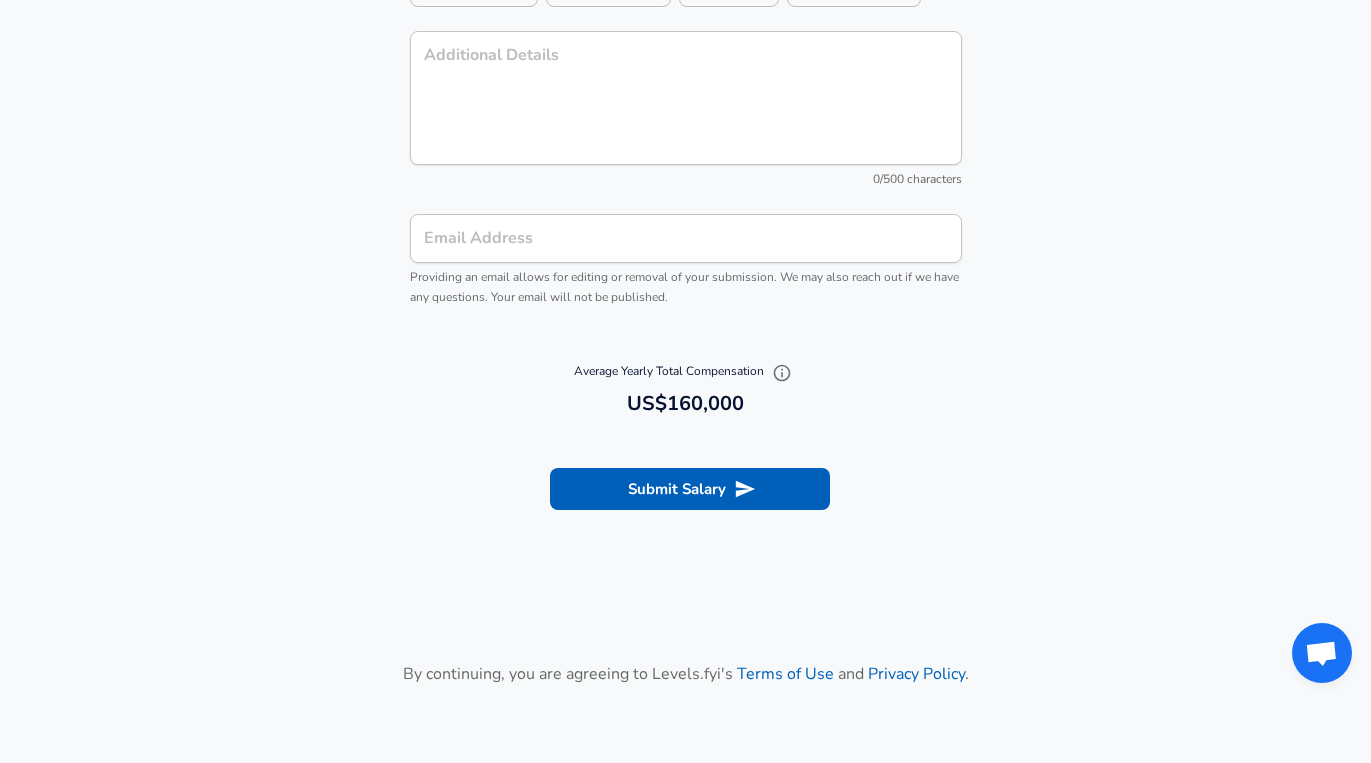 scroll, scrollTop: 2107, scrollLeft: 0, axis: vertical 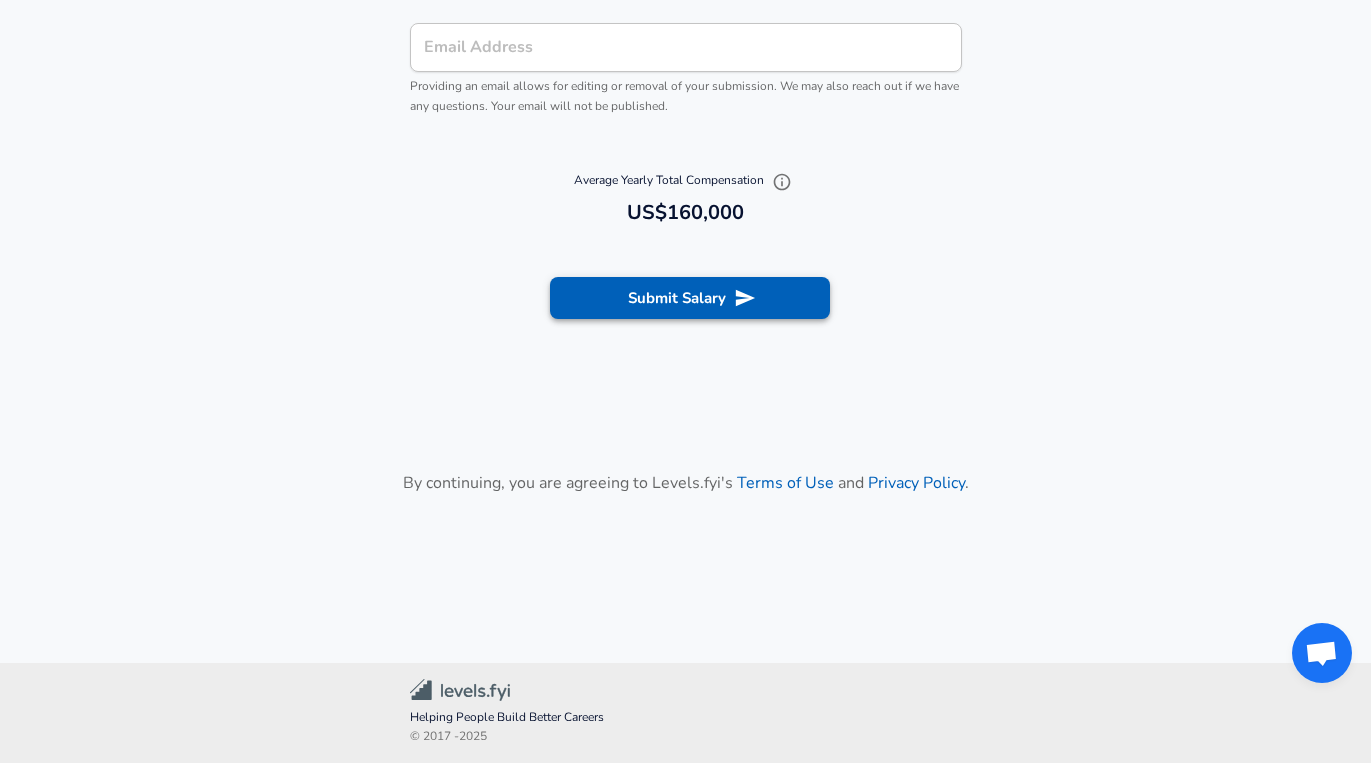 click on "Submit Salary" at bounding box center [690, 298] 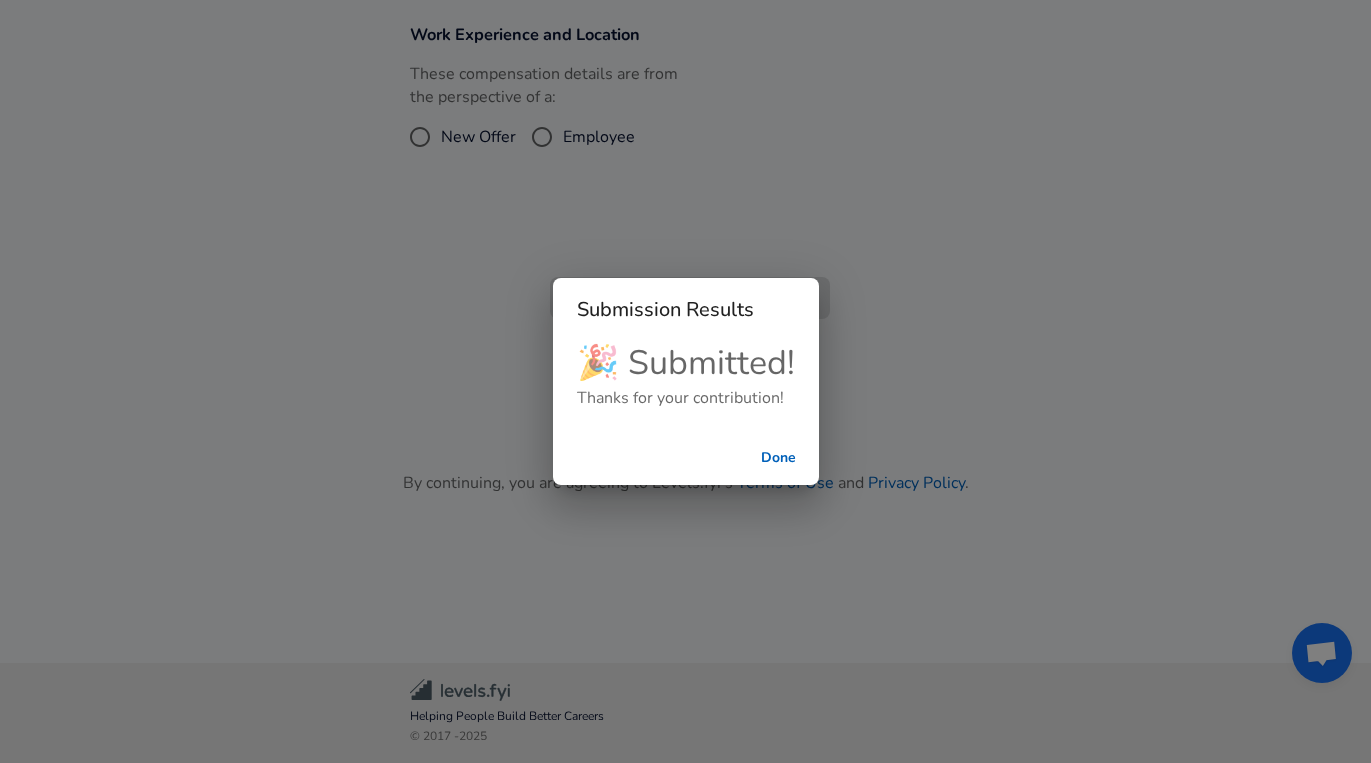 scroll, scrollTop: 762, scrollLeft: 0, axis: vertical 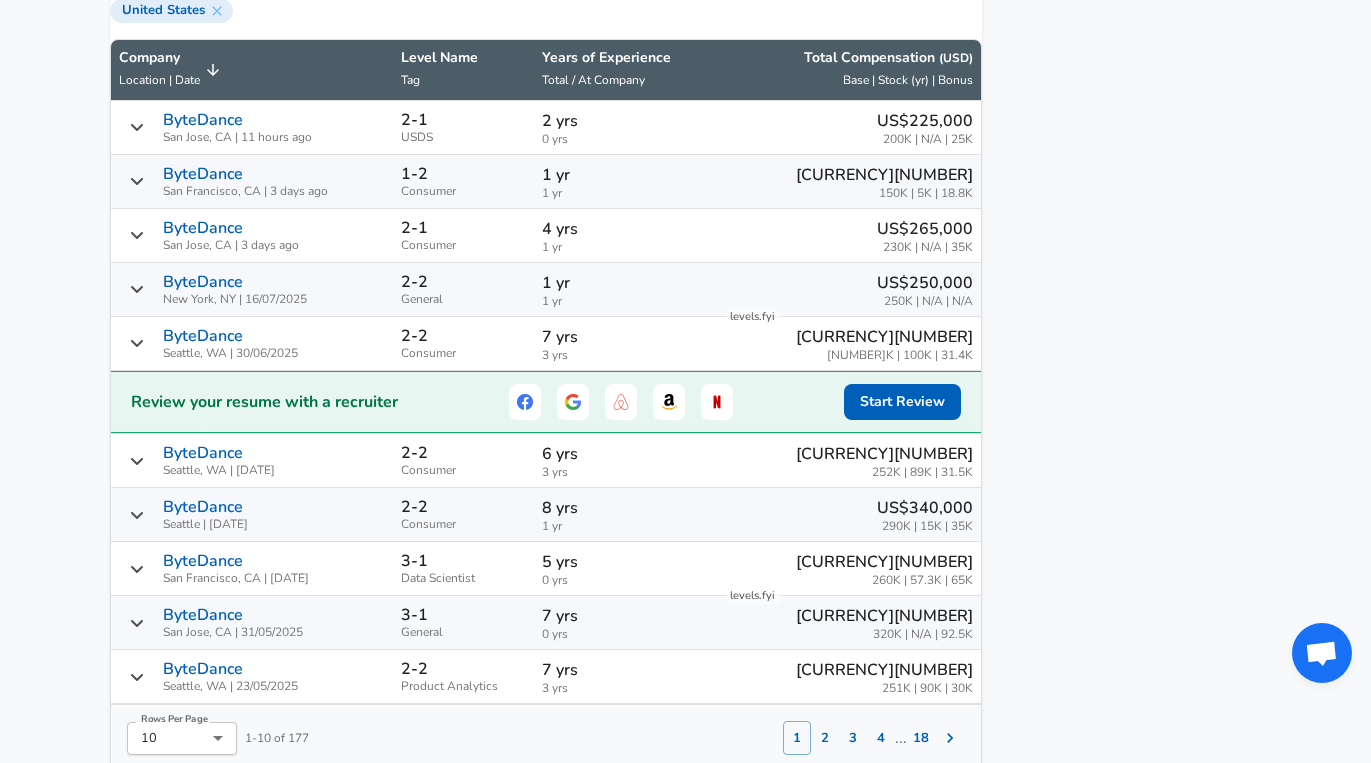 click on "2" at bounding box center [825, 738] 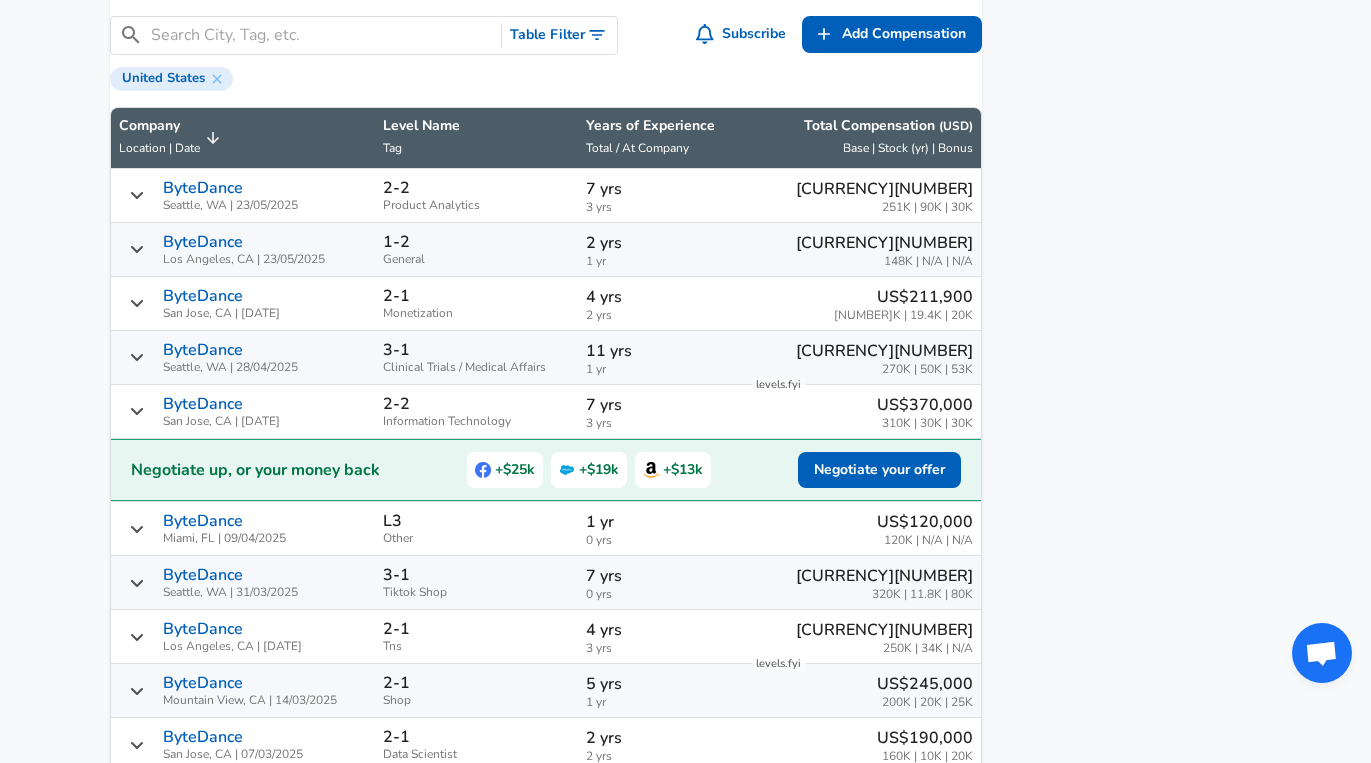 scroll, scrollTop: 1452, scrollLeft: 0, axis: vertical 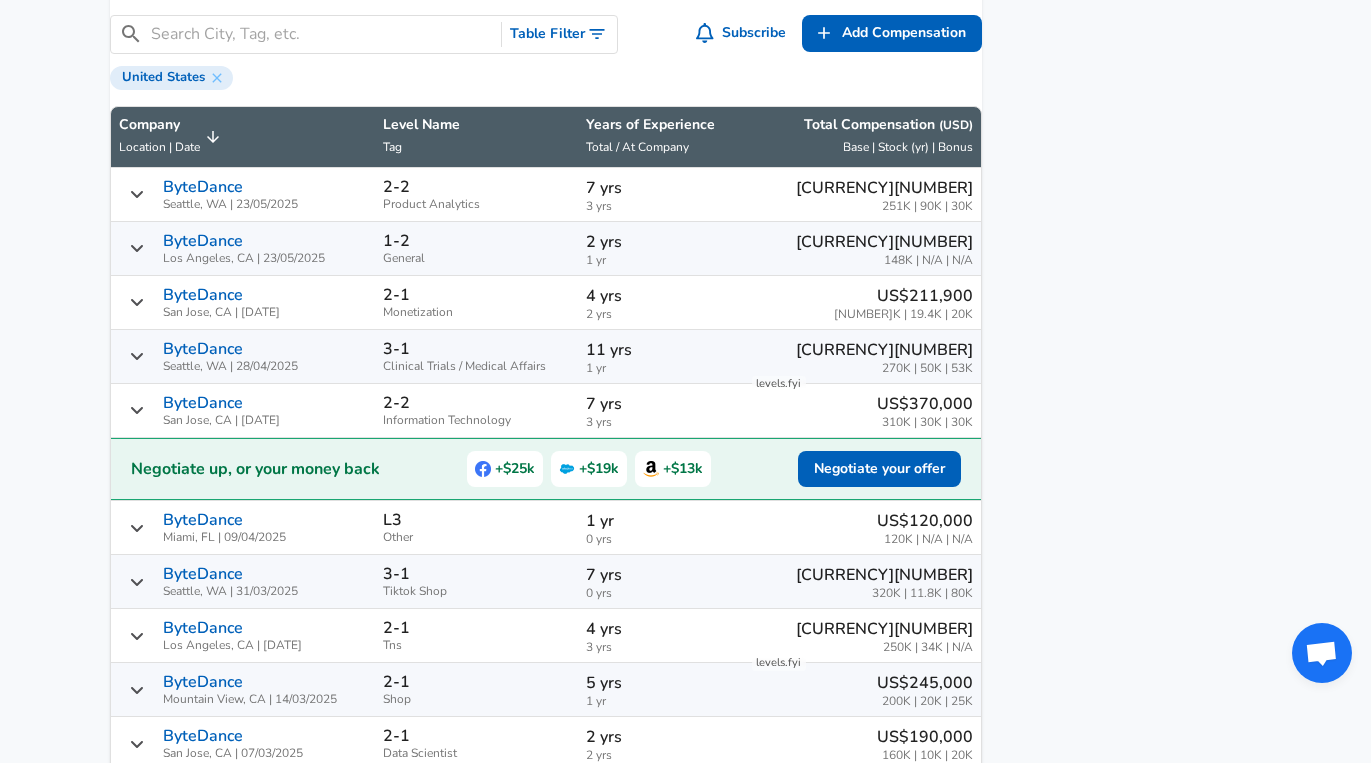 click on "3" at bounding box center [853, 805] 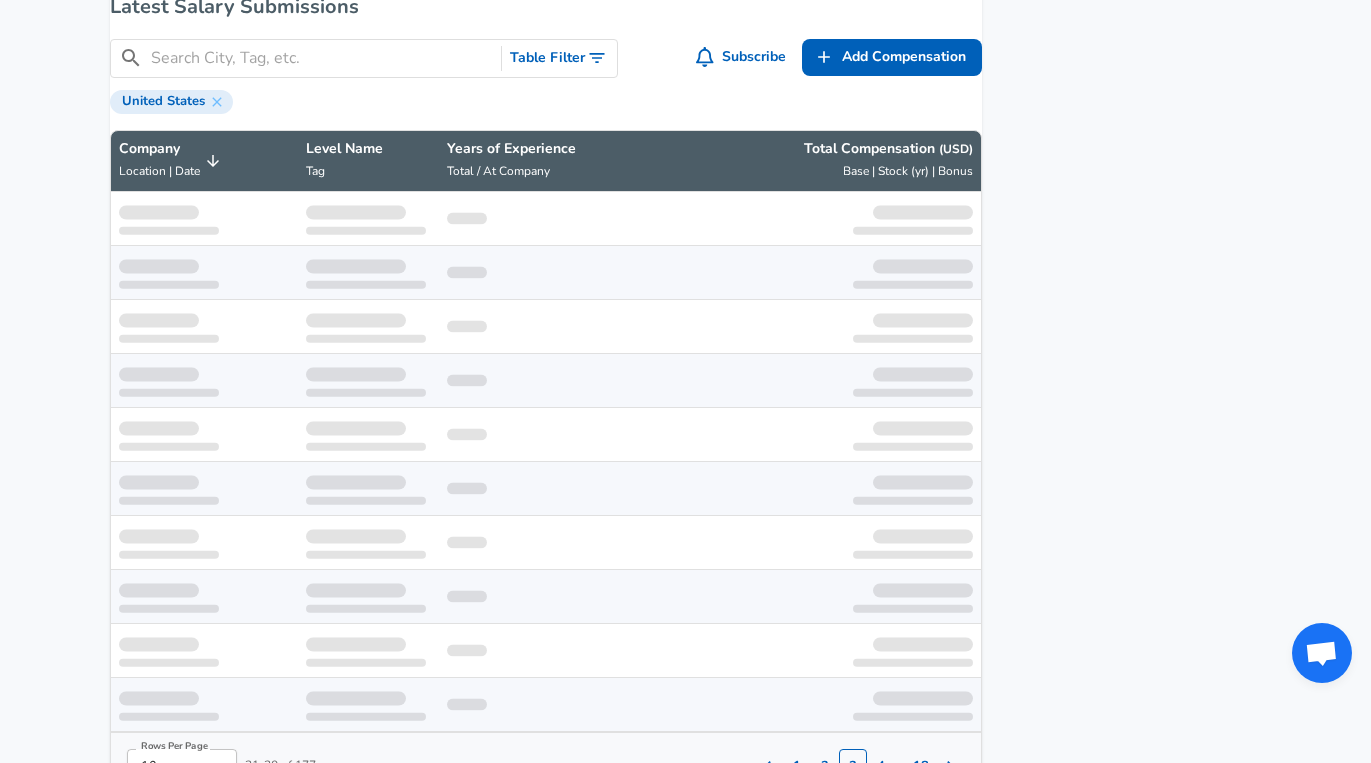 scroll, scrollTop: 1417, scrollLeft: 0, axis: vertical 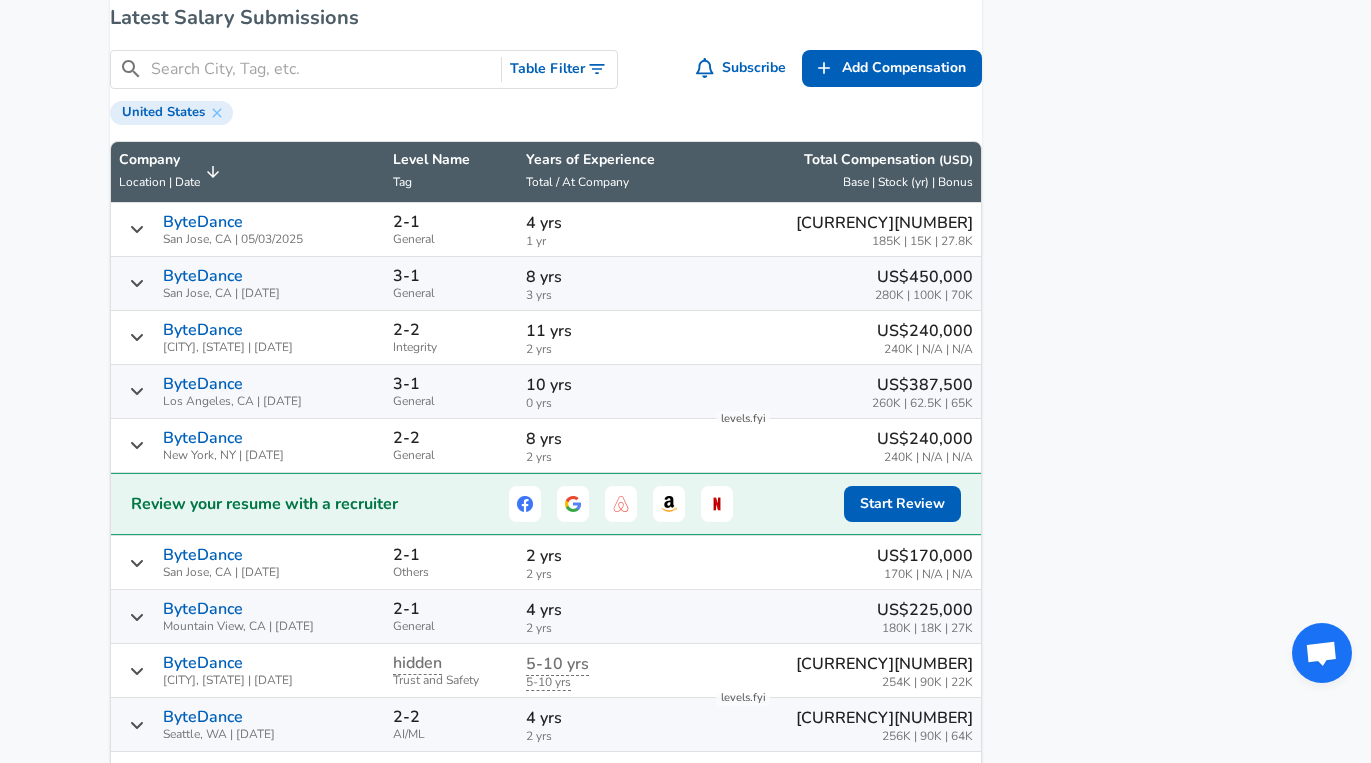 click on "4" at bounding box center [881, 840] 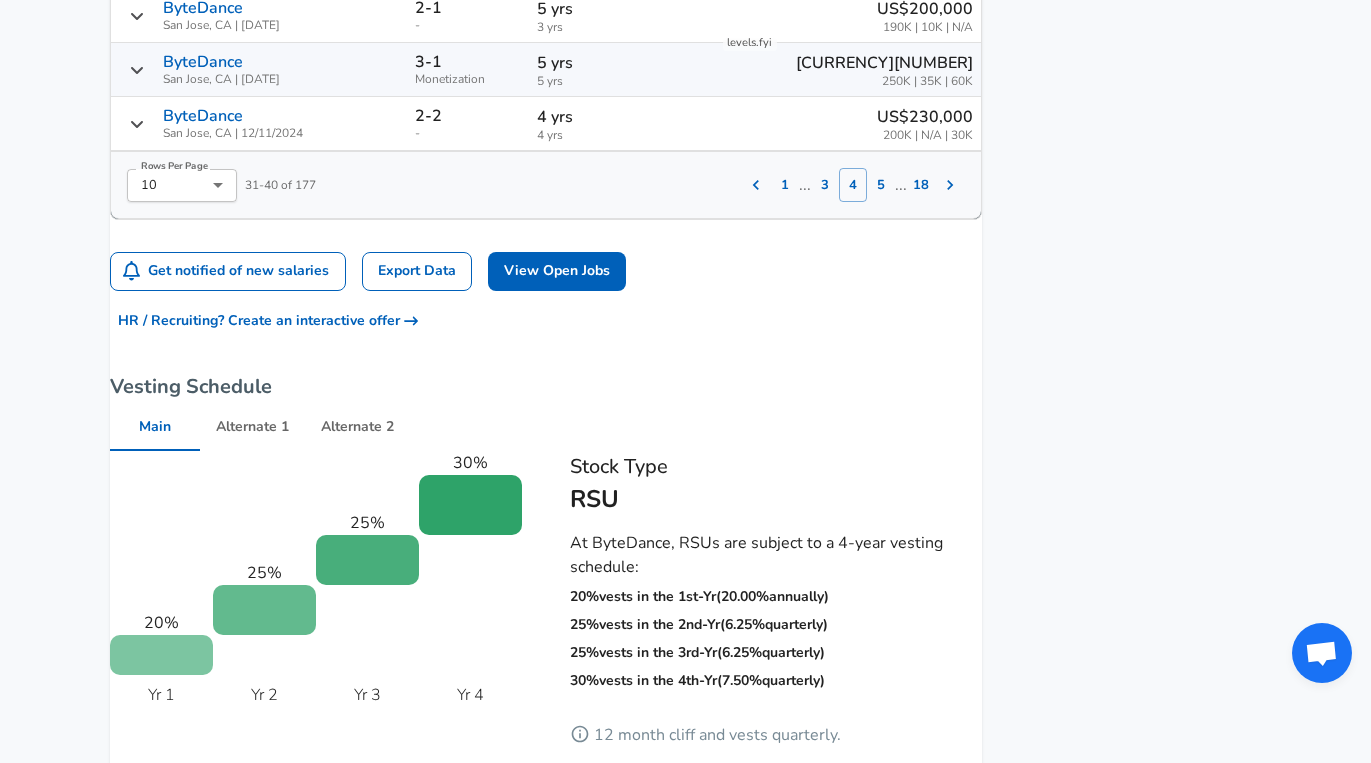 scroll, scrollTop: 2006, scrollLeft: 0, axis: vertical 